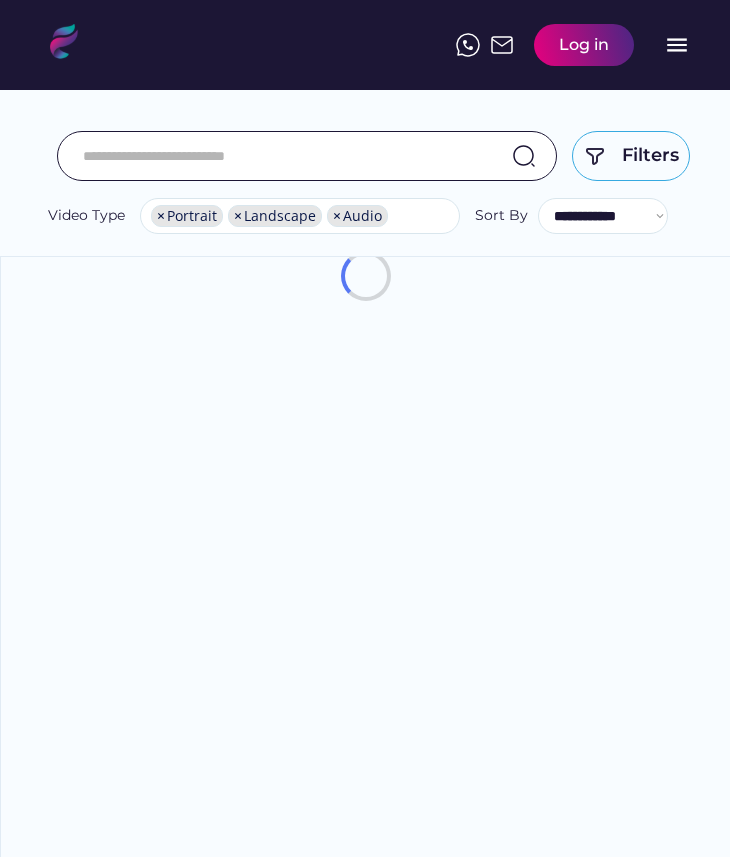 select on "**********" 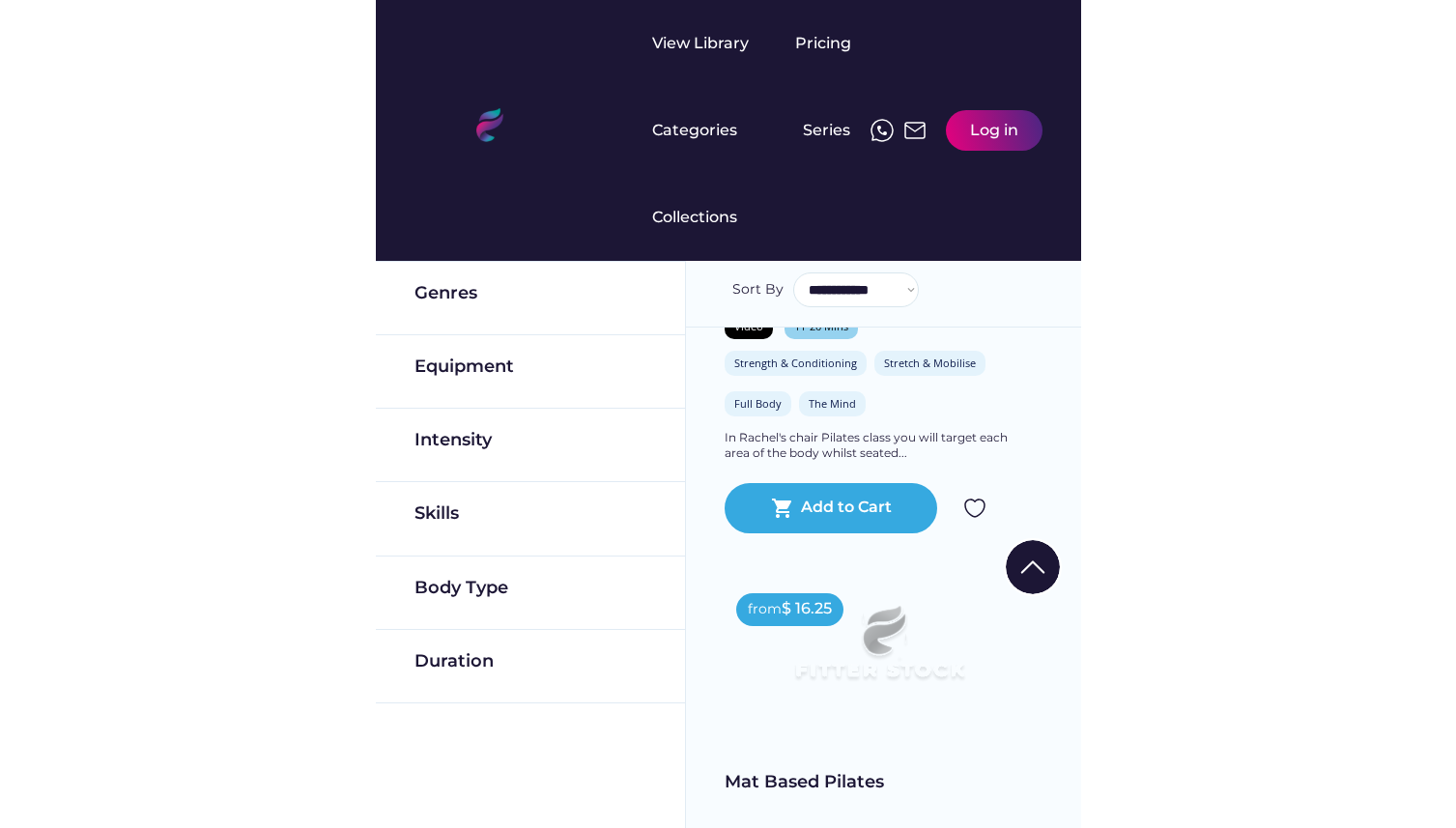 scroll, scrollTop: 397, scrollLeft: 0, axis: vertical 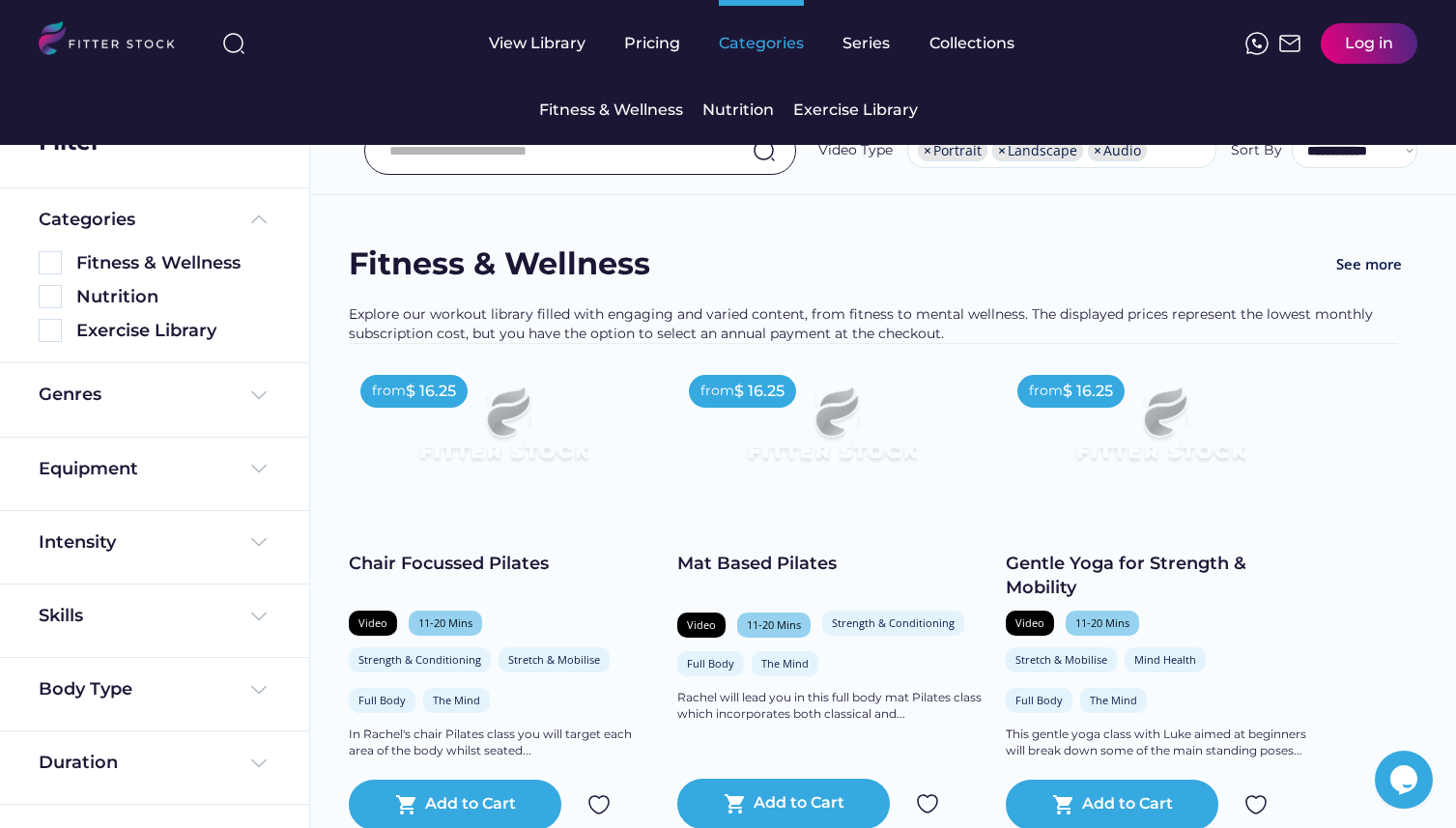 click on "Categories" at bounding box center [761, 43] 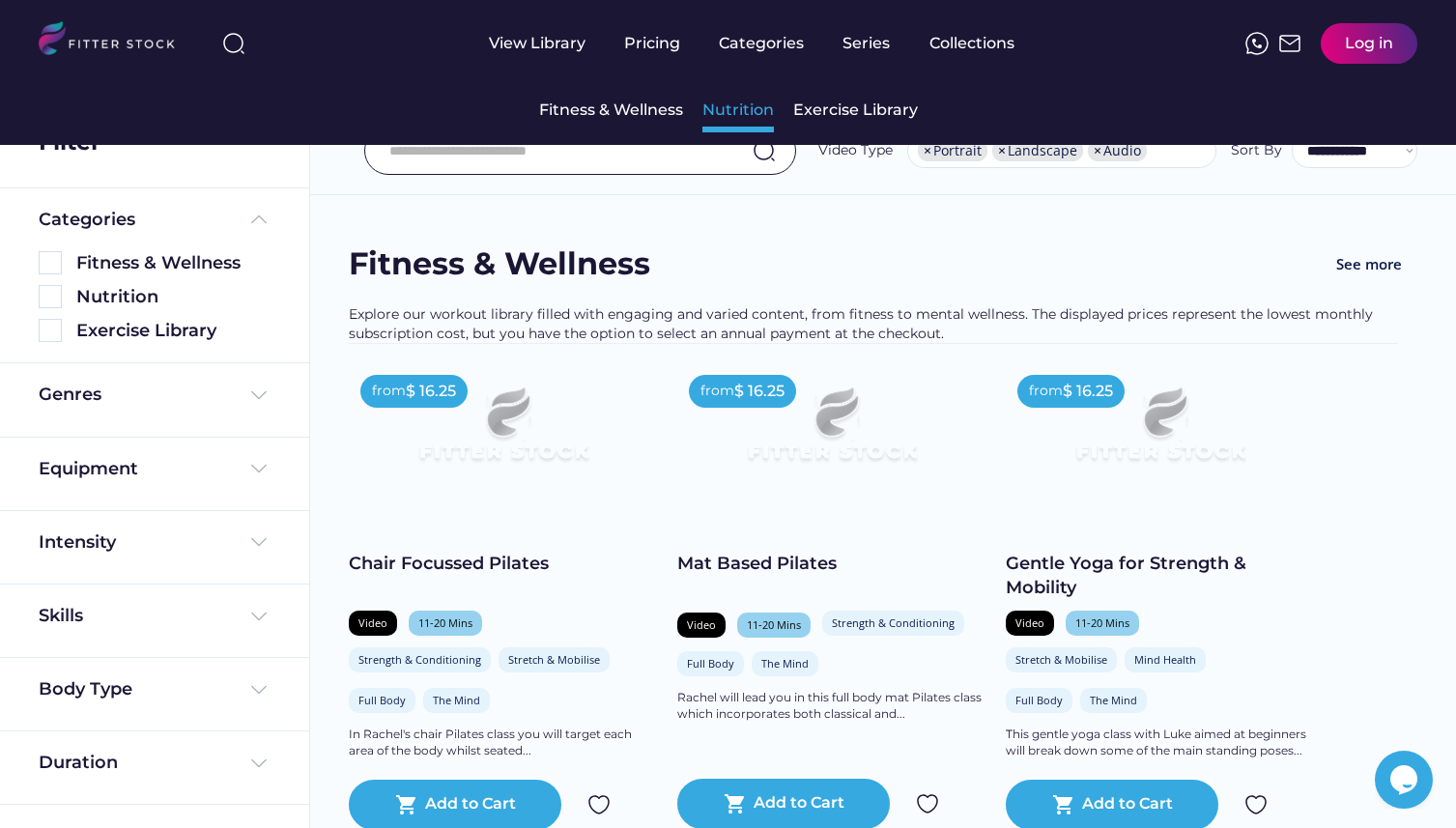 click on "Nutrition" at bounding box center (738, 110) 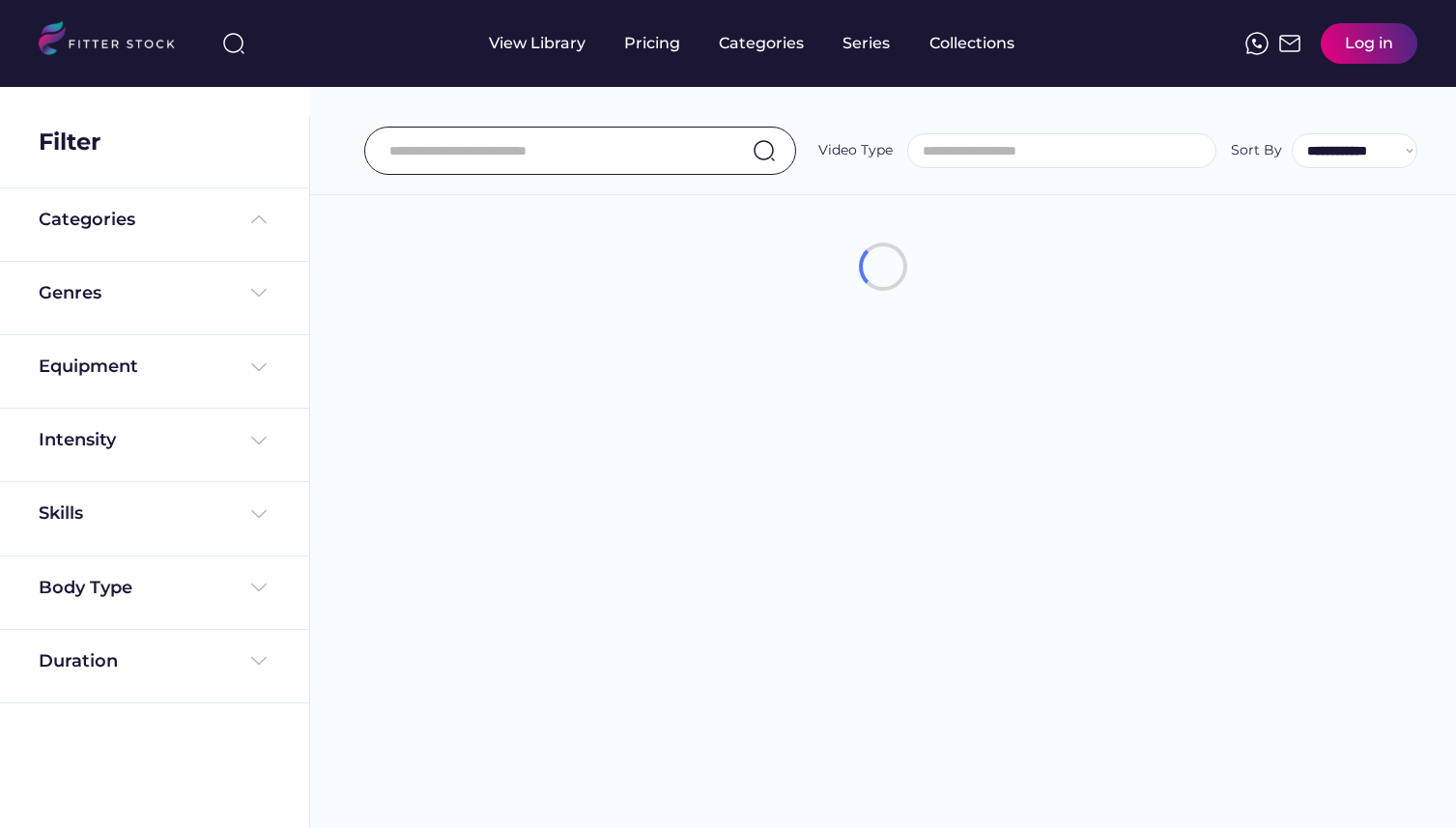select 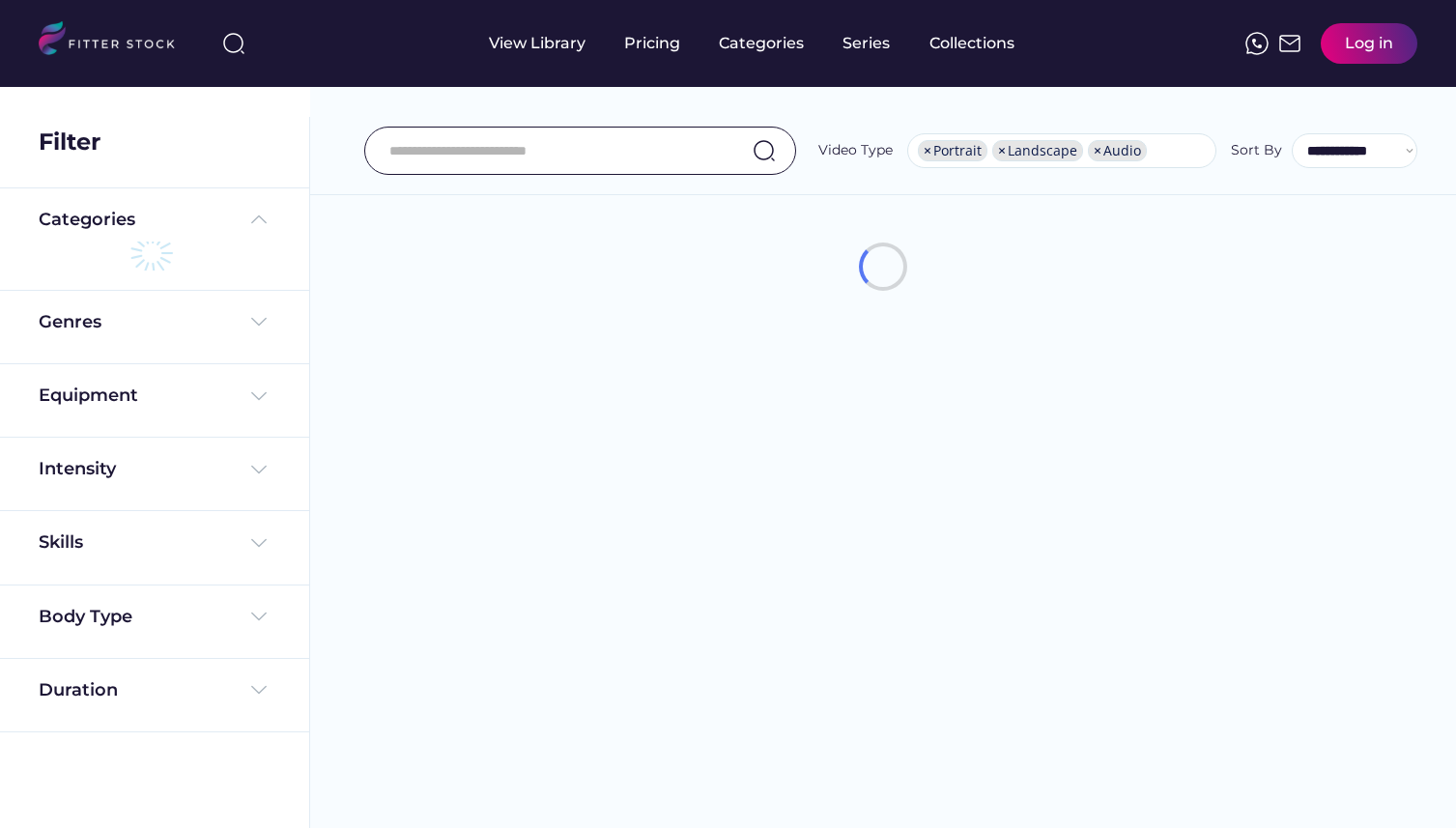 scroll, scrollTop: 33, scrollLeft: 0, axis: vertical 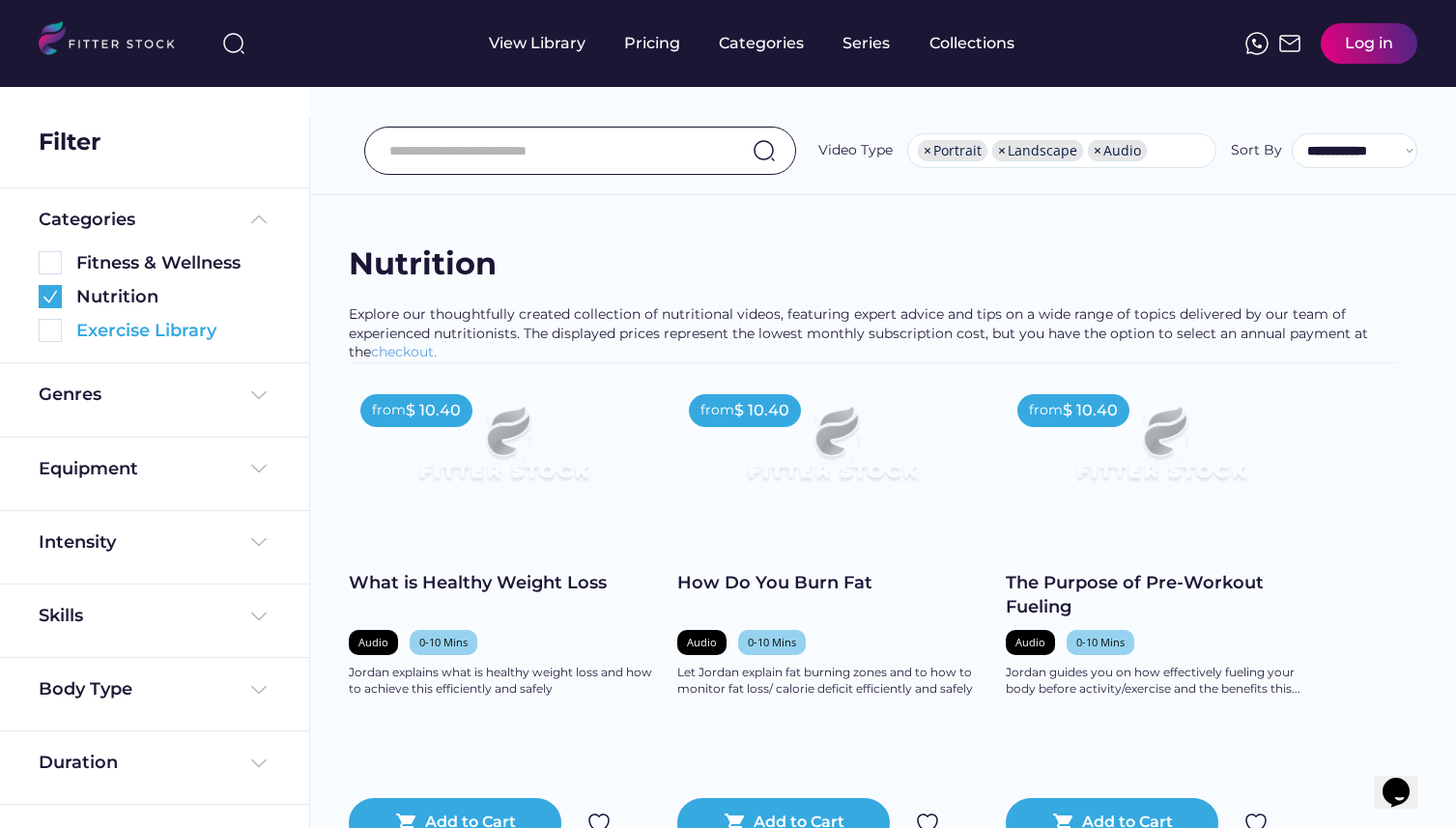 click at bounding box center [50, 330] 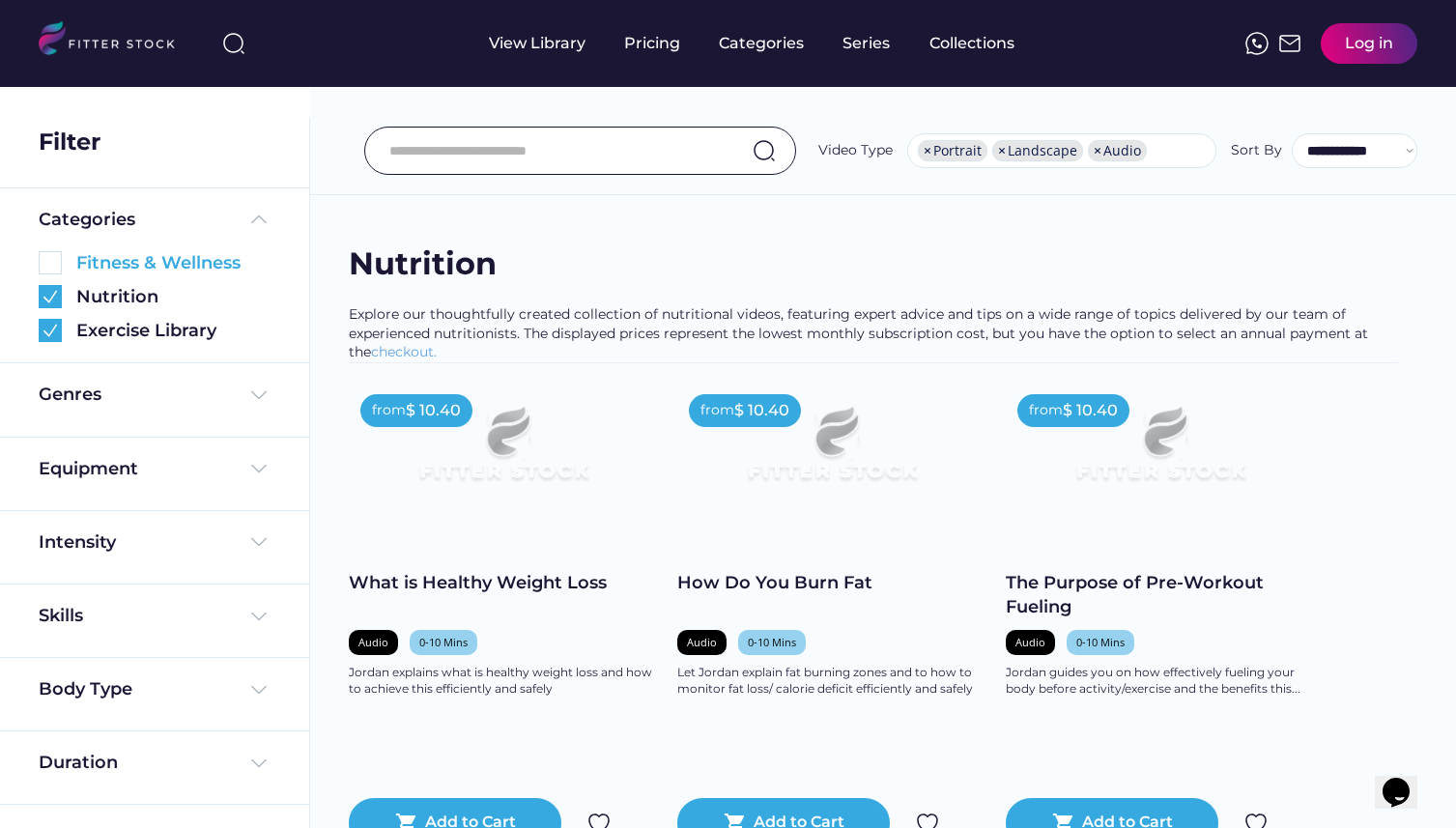 click at bounding box center [50, 263] 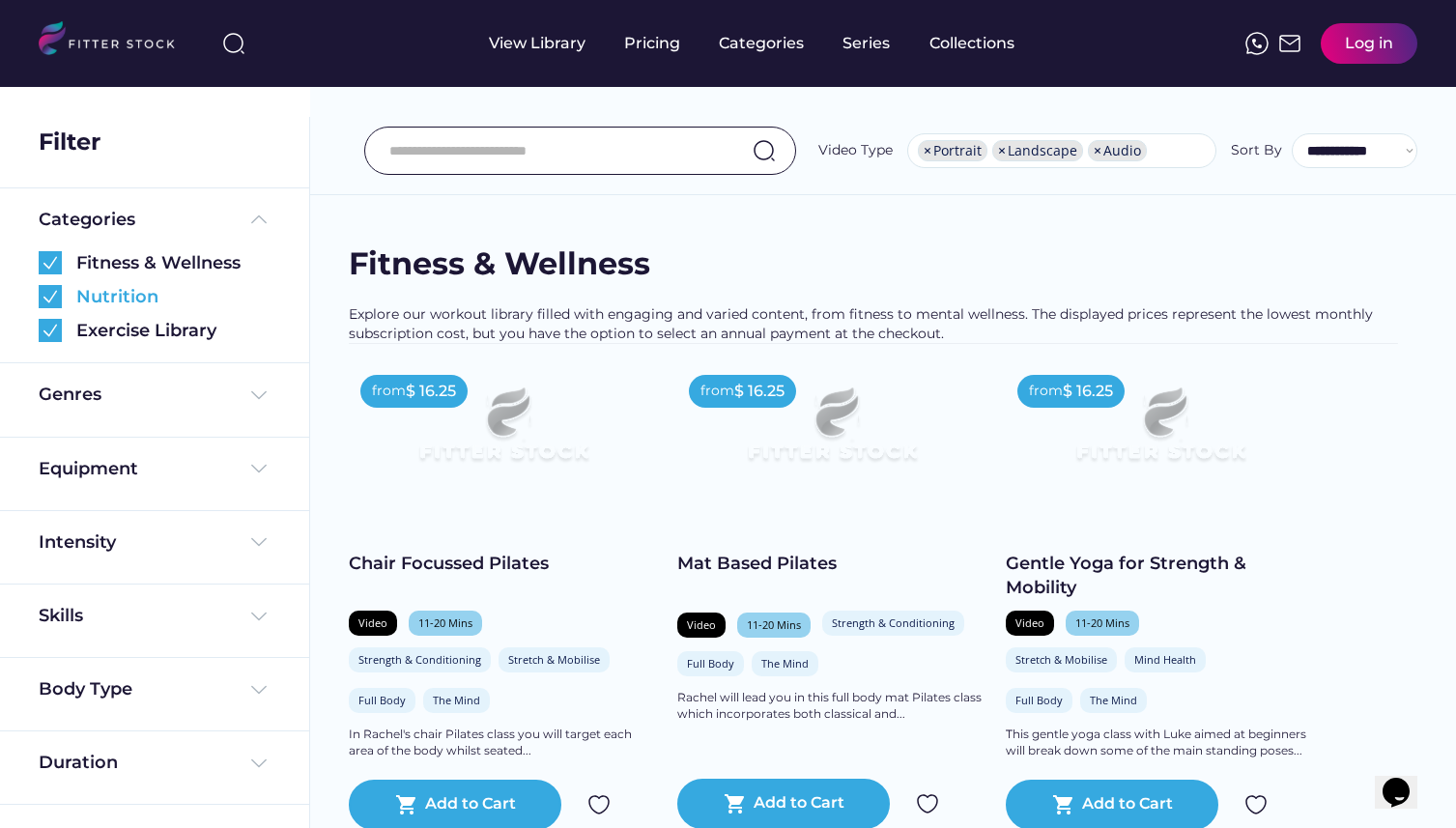 click at bounding box center [50, 297] 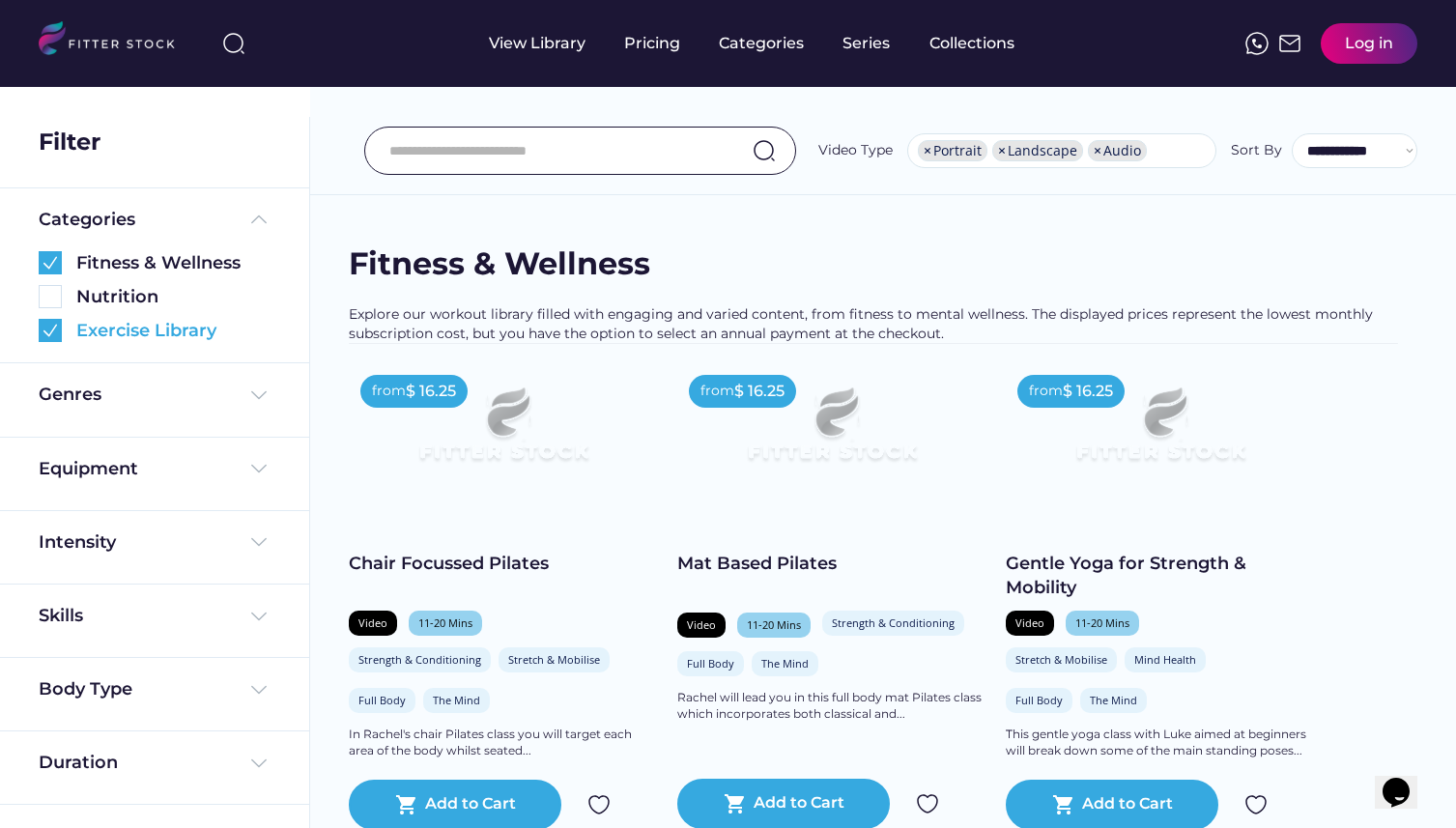 click at bounding box center (50, 330) 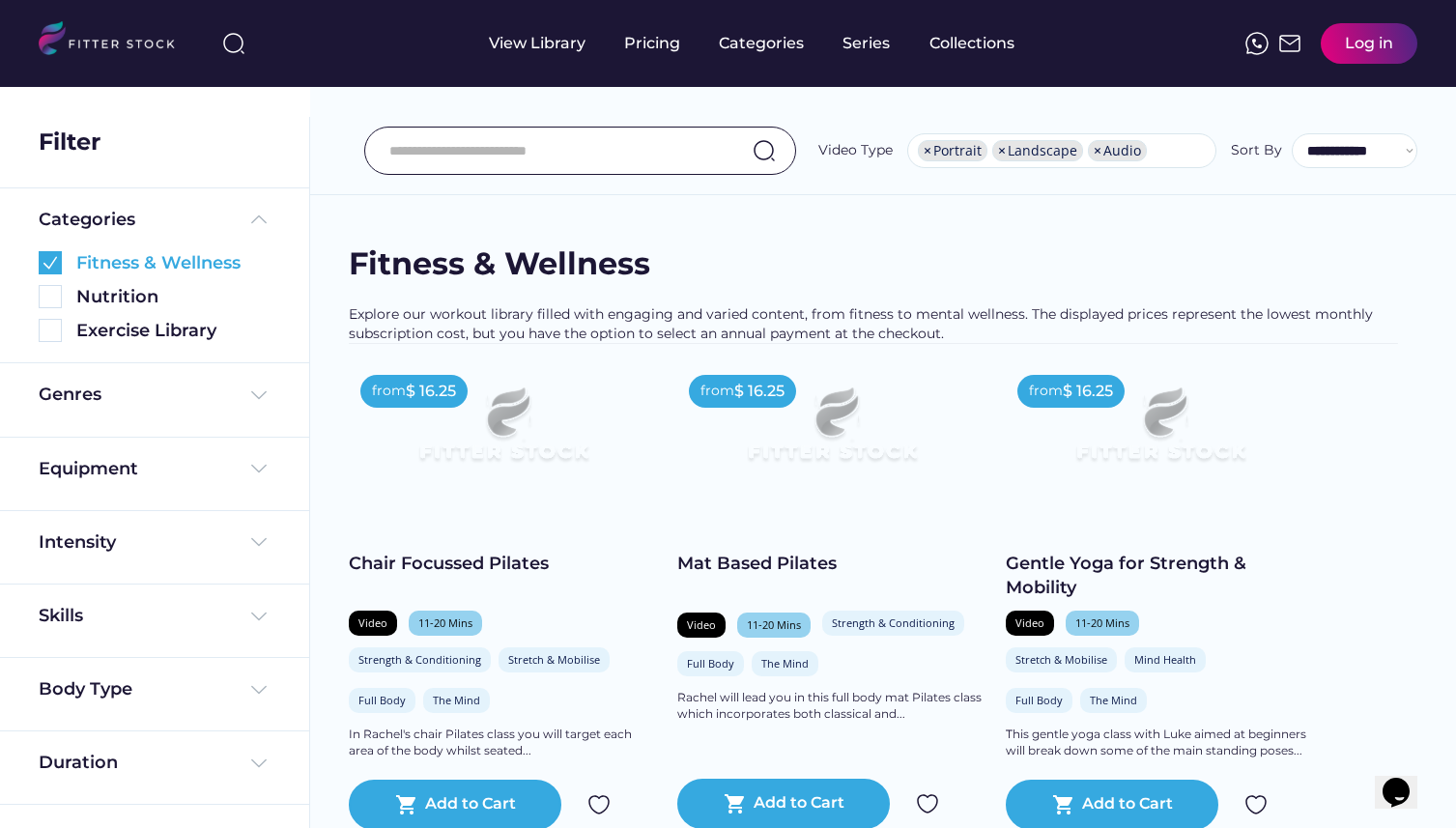 click at bounding box center [50, 263] 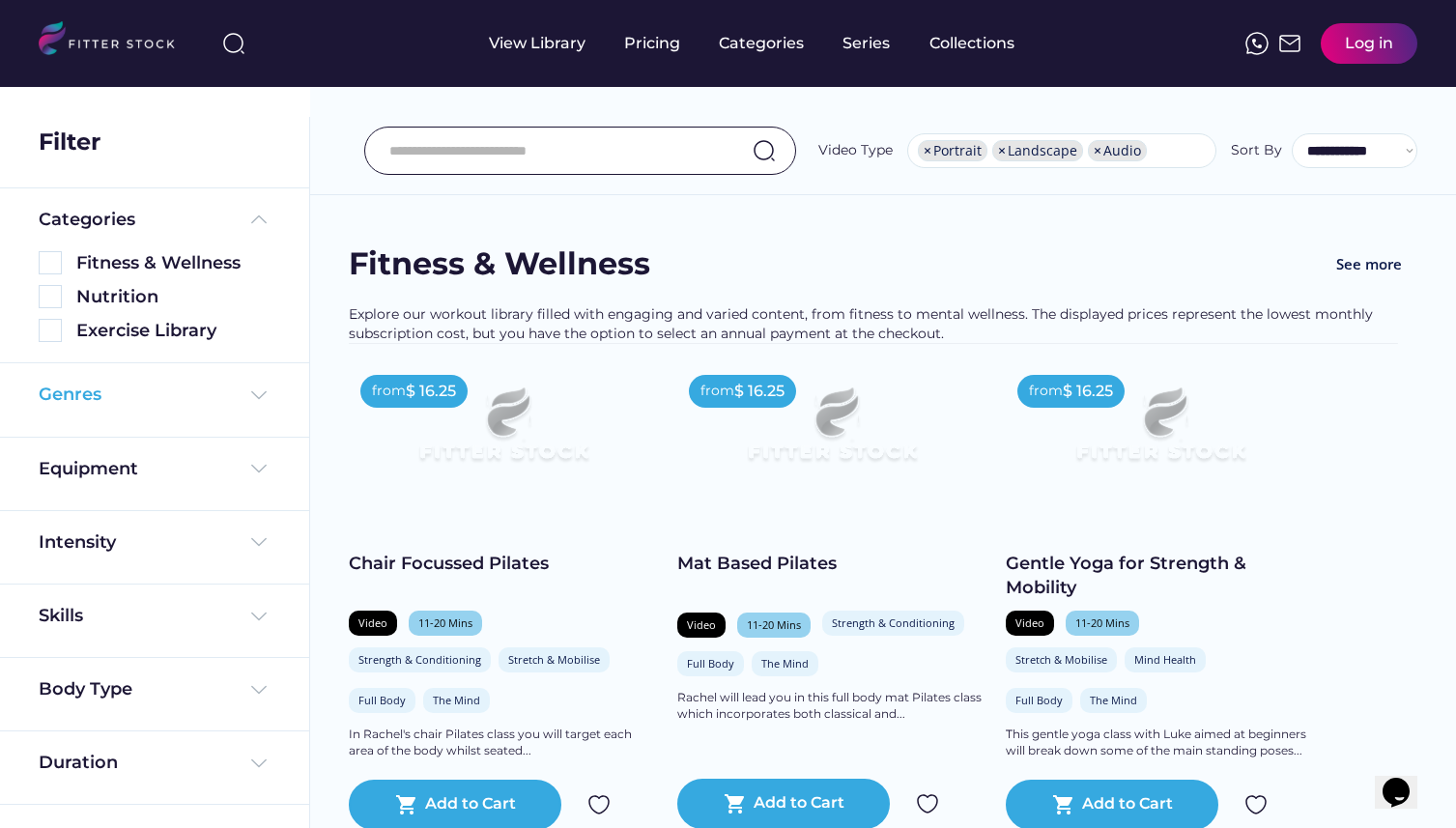 click at bounding box center [259, 395] 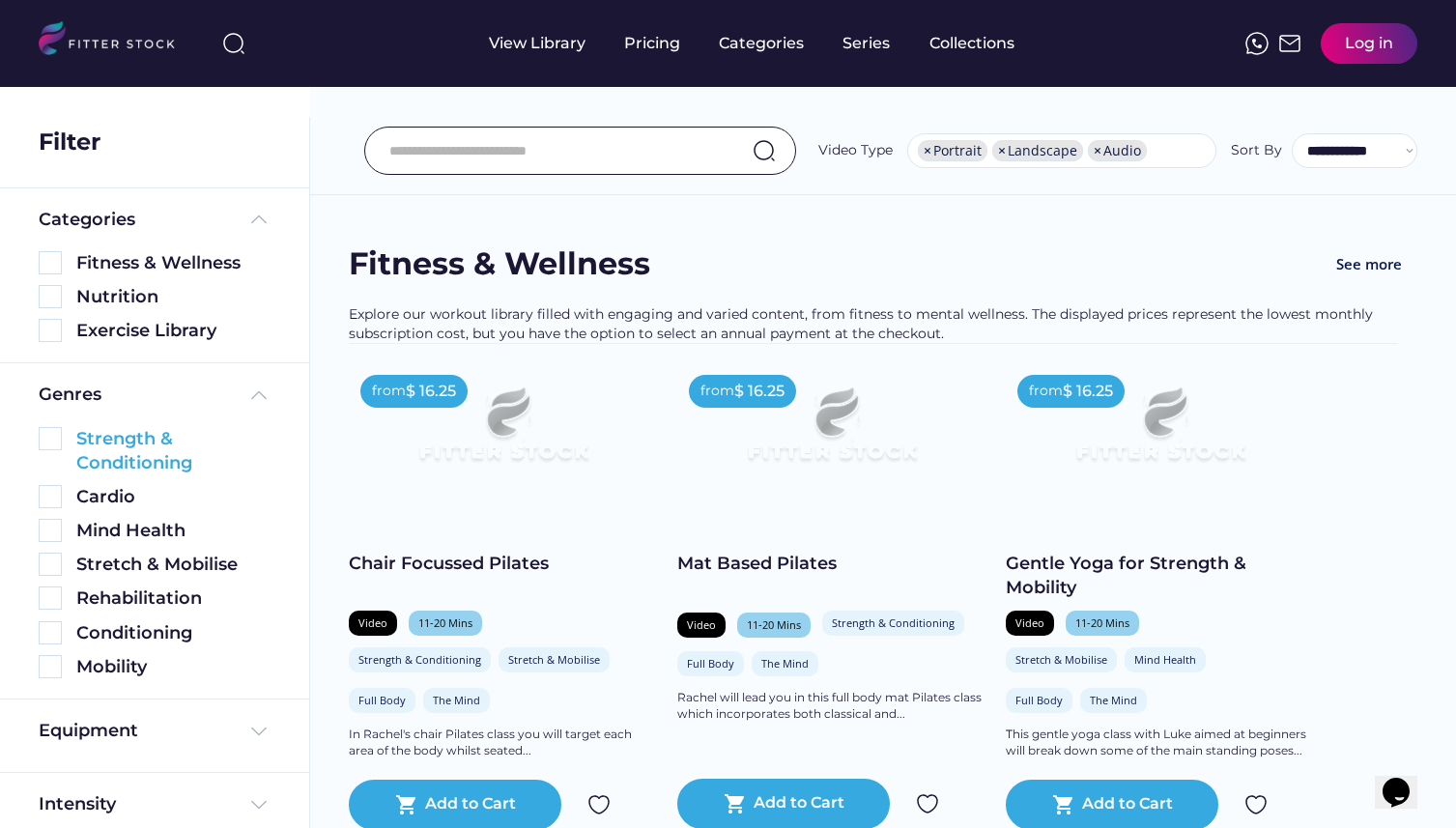click at bounding box center (50, 439) 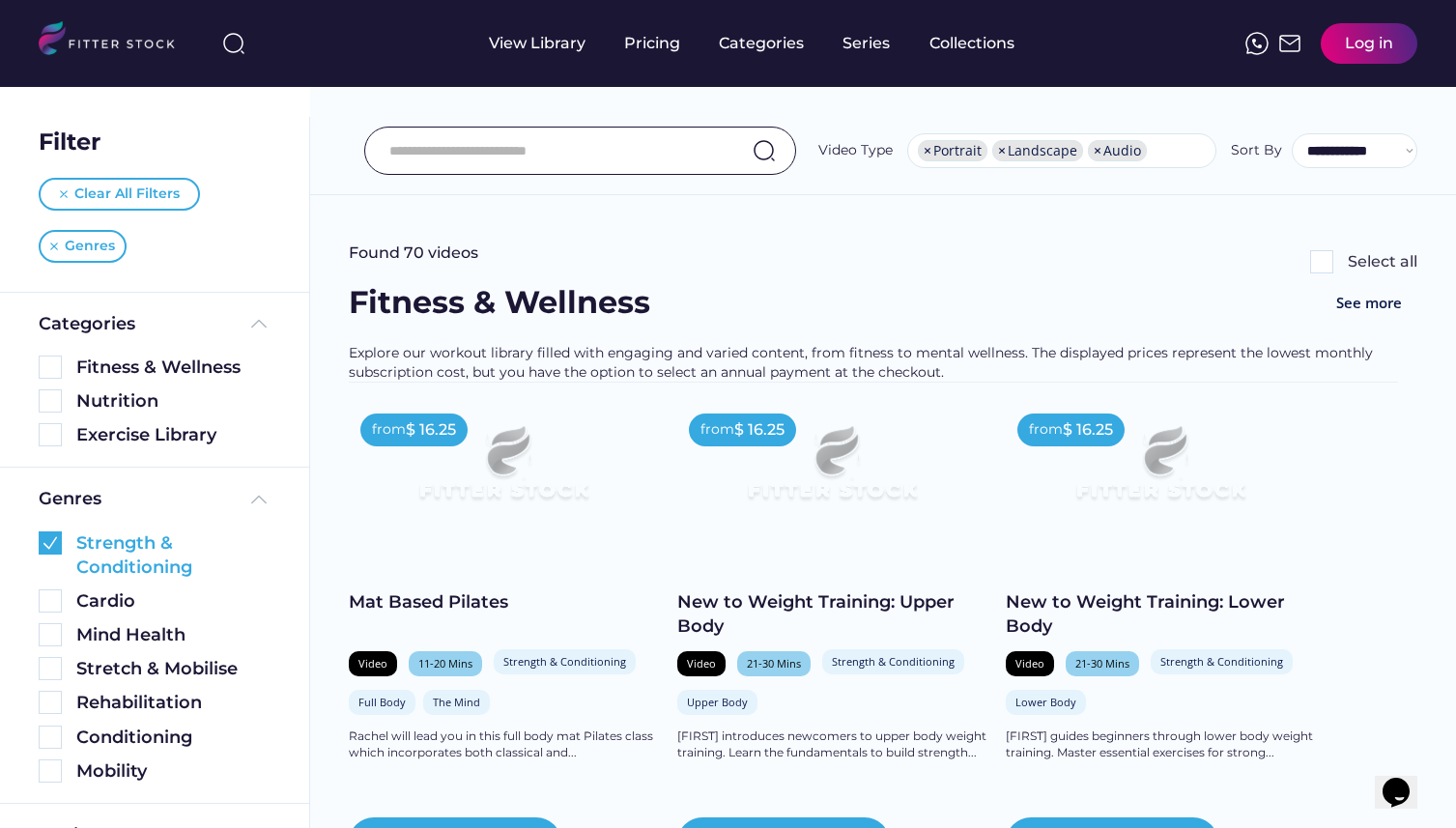 click at bounding box center (50, 543) 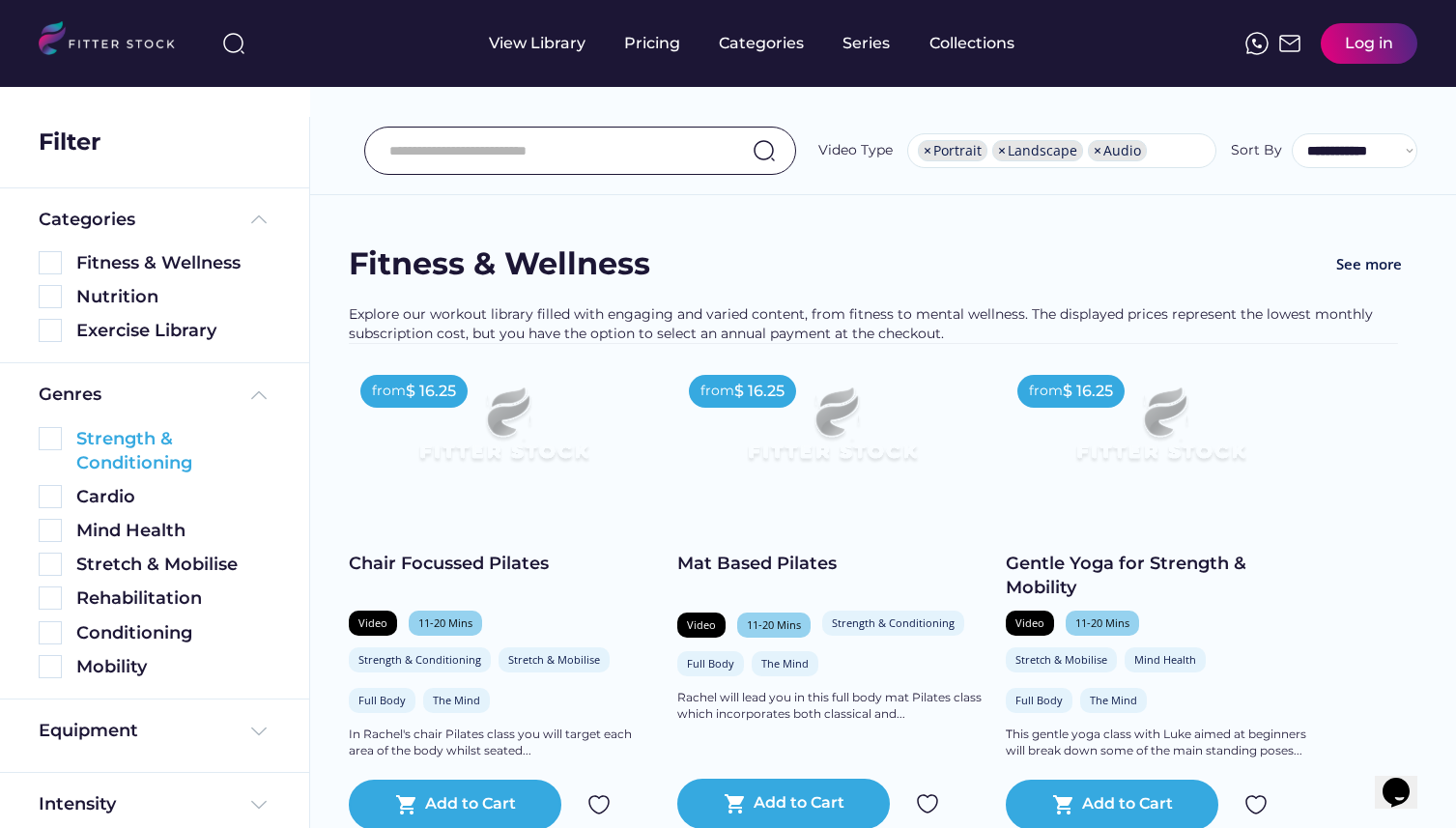 click at bounding box center (50, 439) 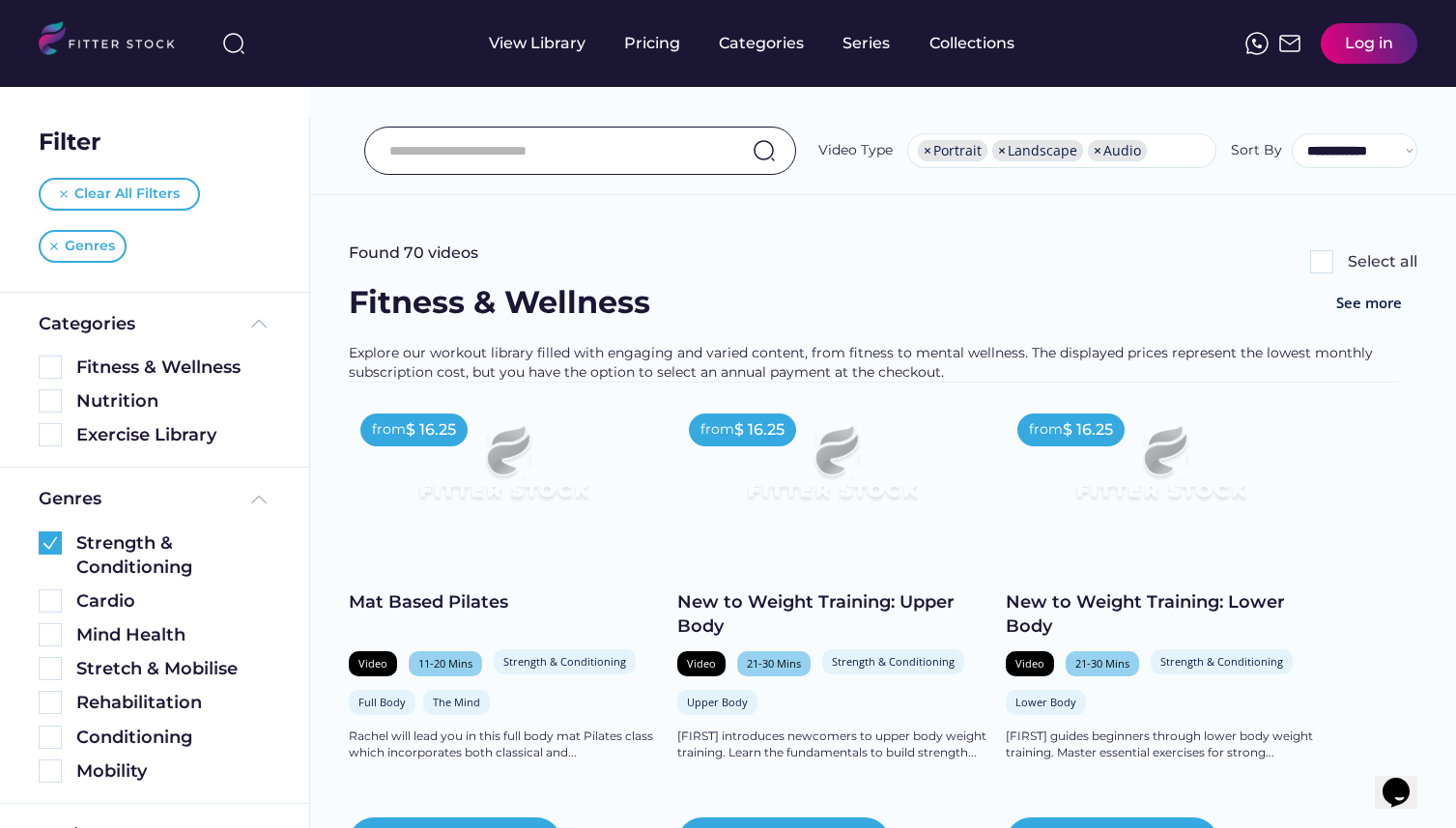 click at bounding box center [1322, 262] 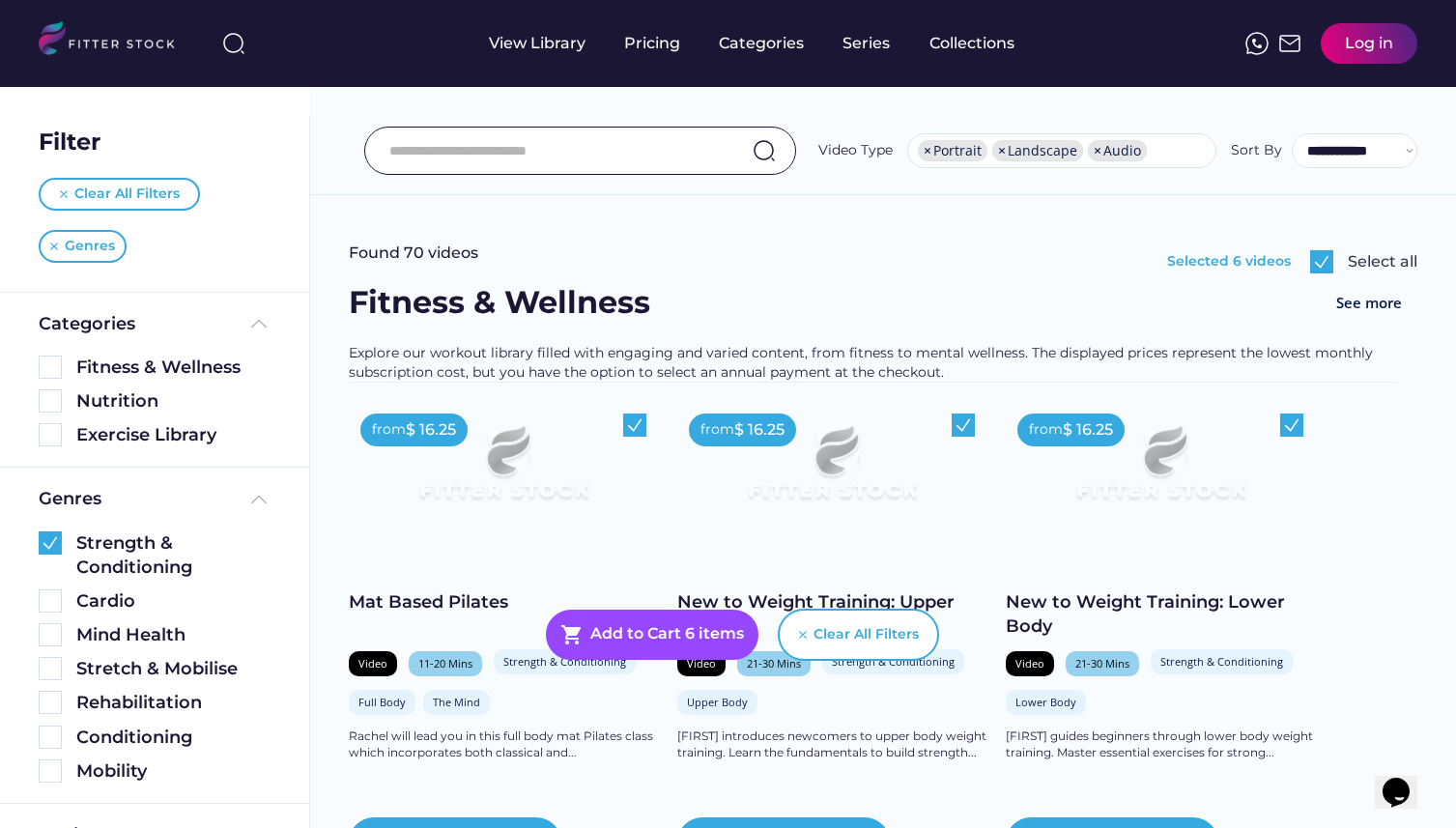 click at bounding box center (1322, 262) 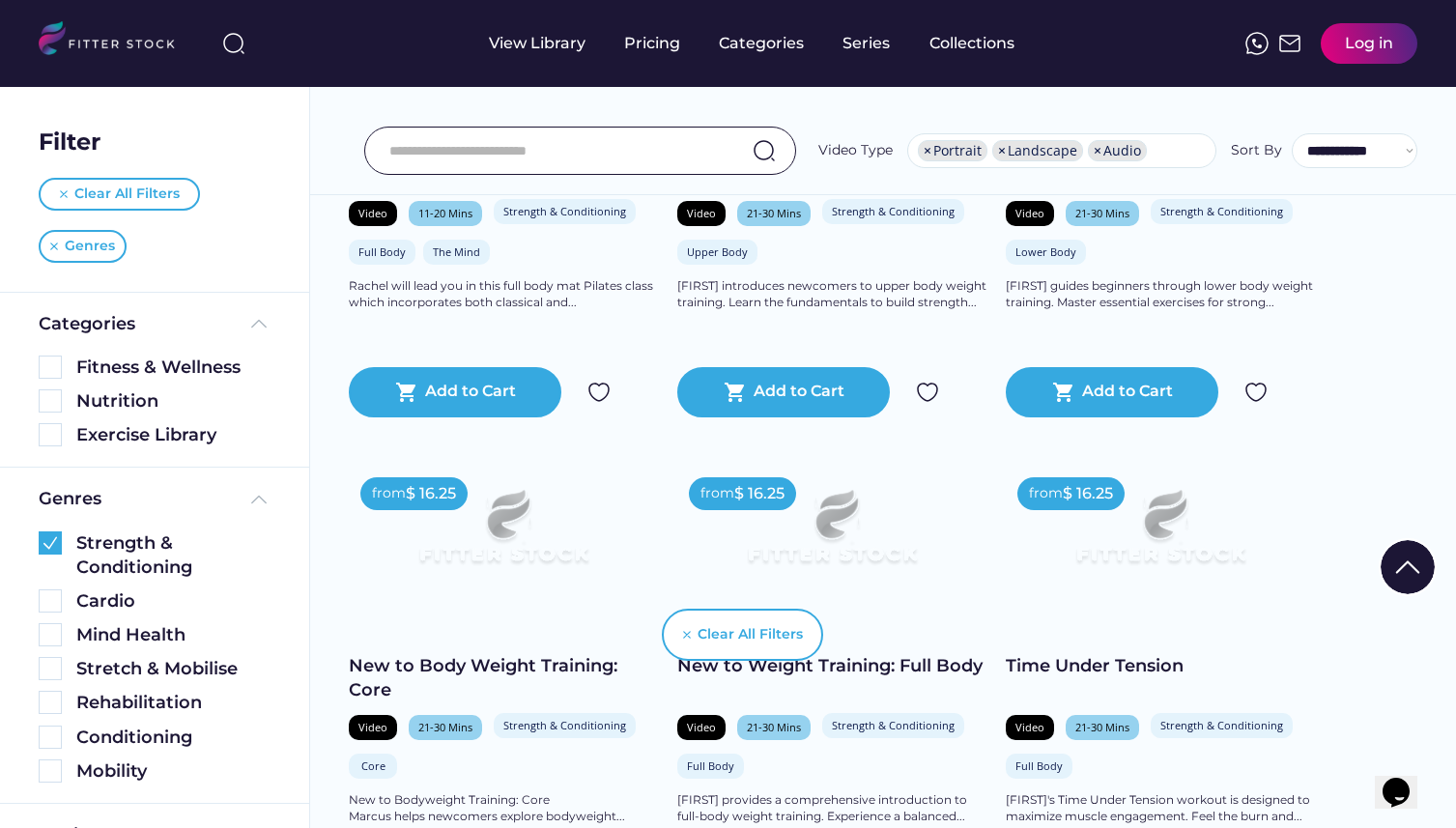 scroll, scrollTop: 0, scrollLeft: 0, axis: both 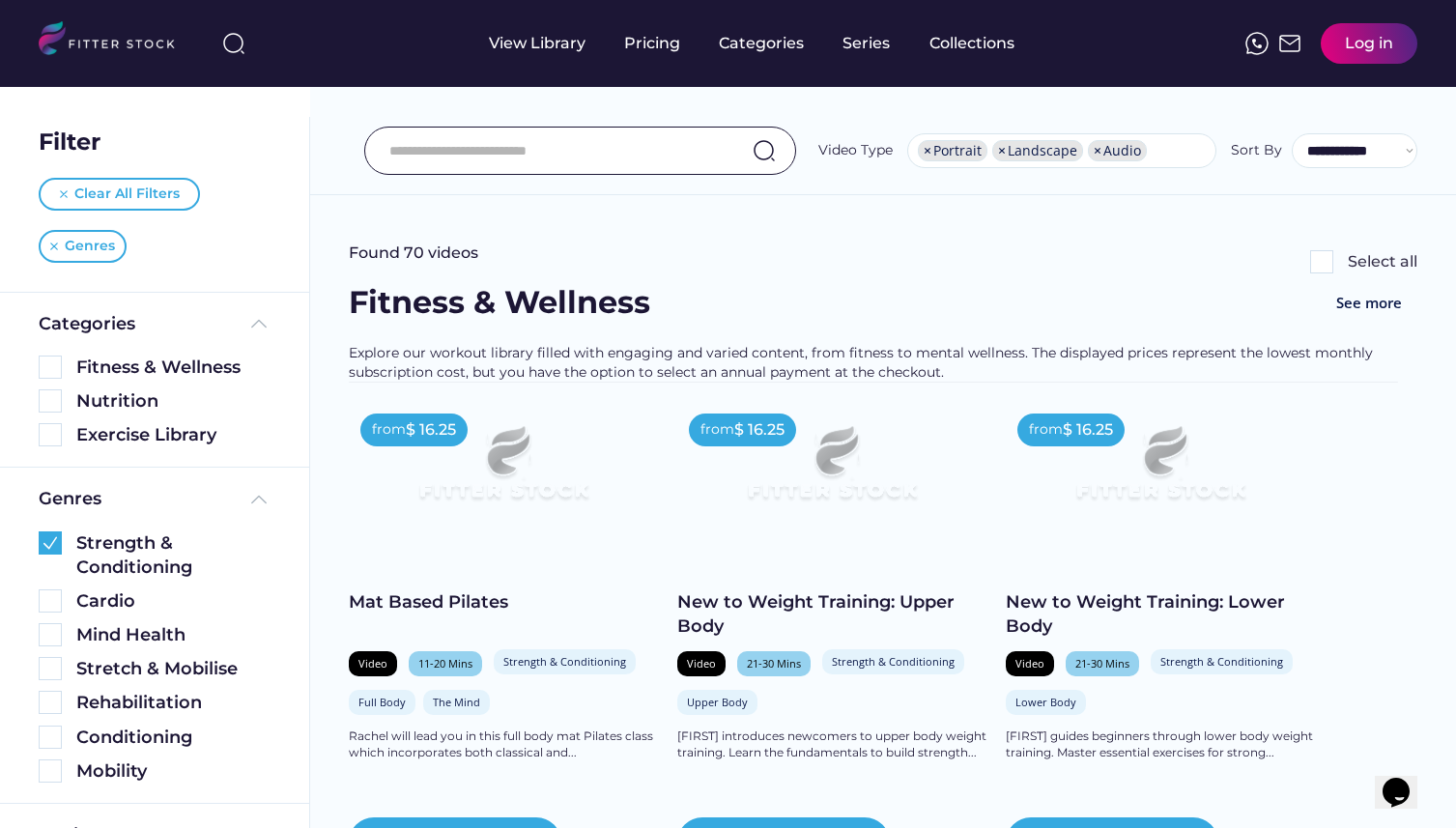 click at bounding box center [1322, 262] 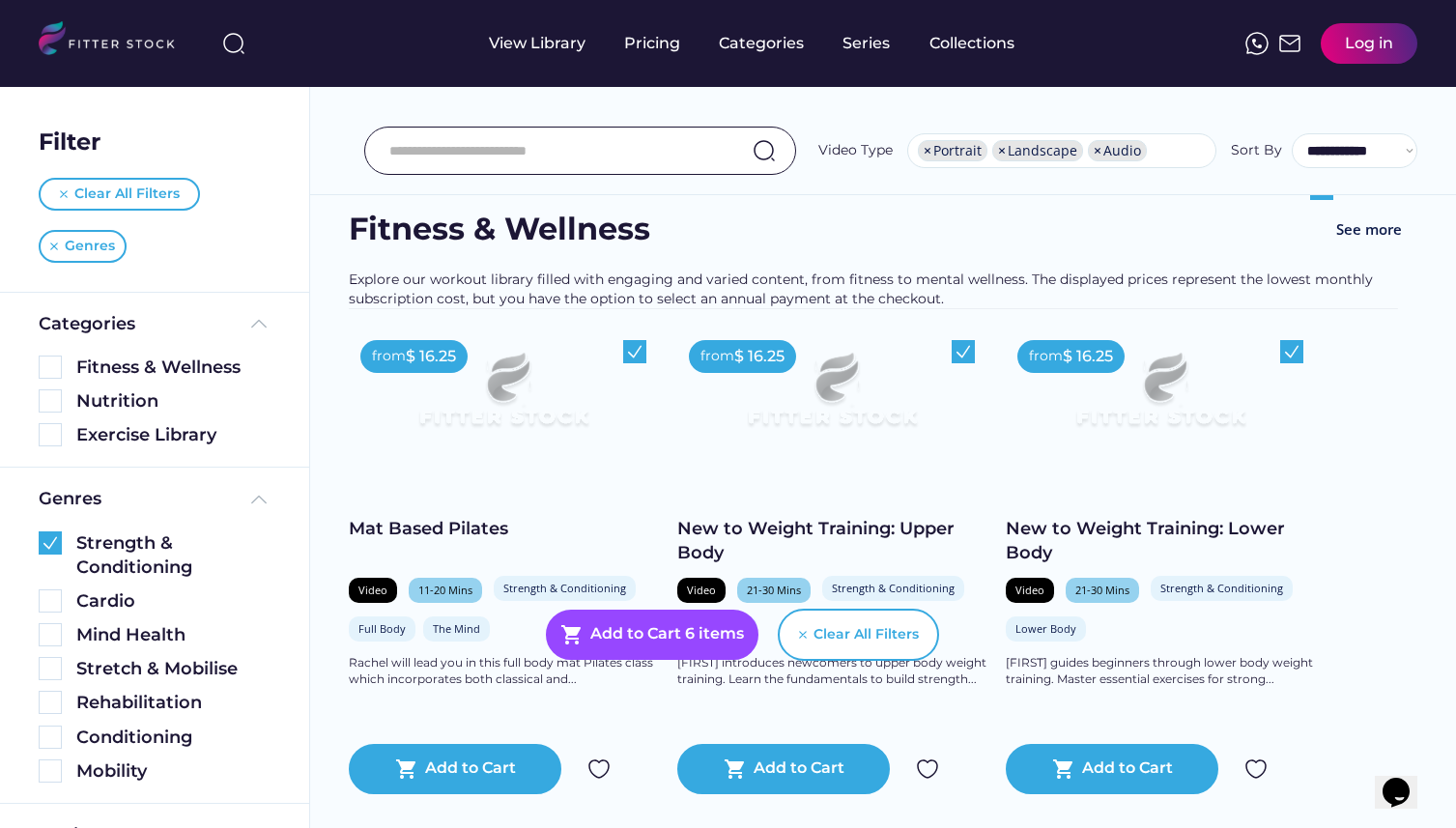 scroll, scrollTop: 0, scrollLeft: 0, axis: both 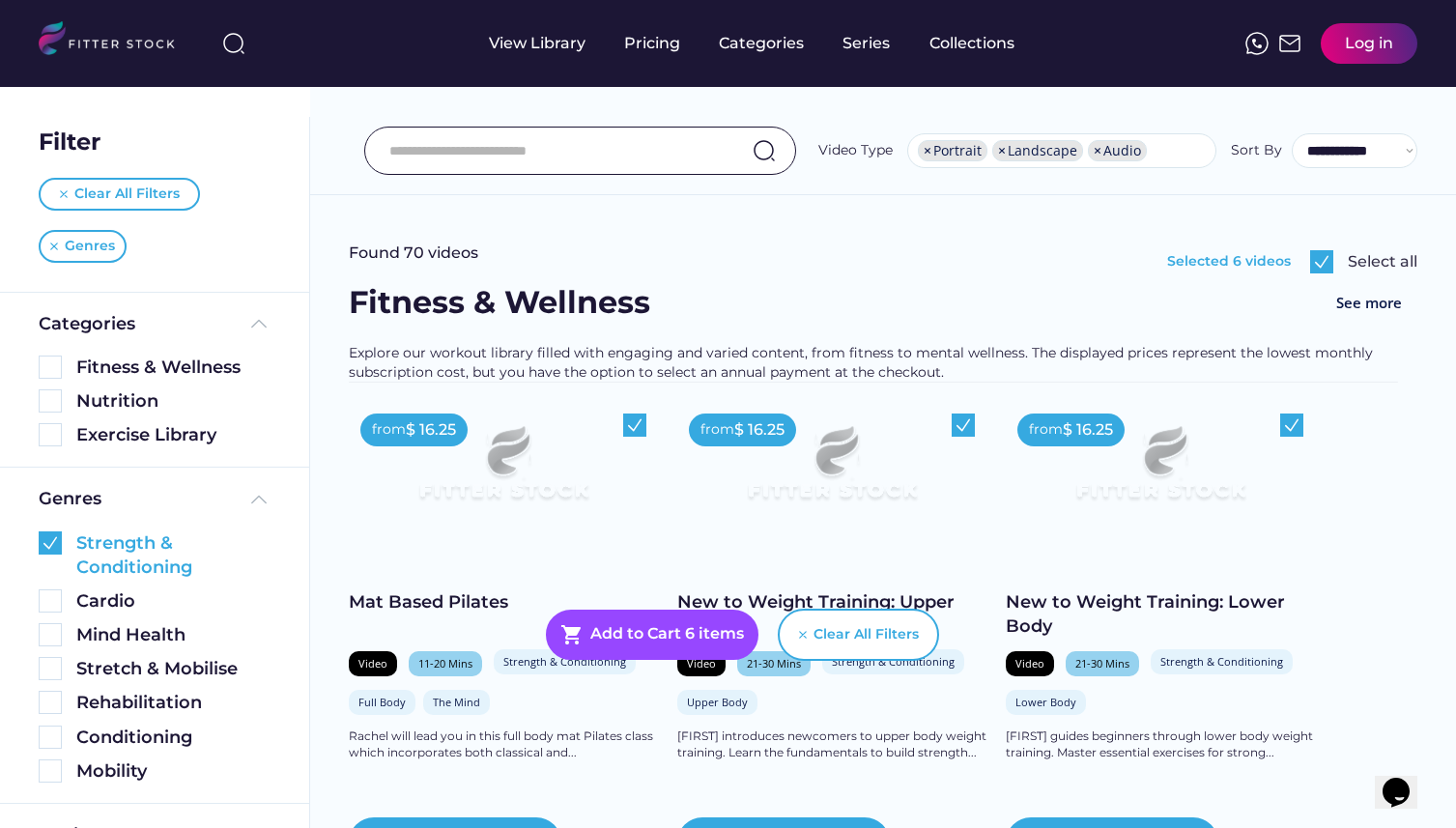 click at bounding box center (50, 543) 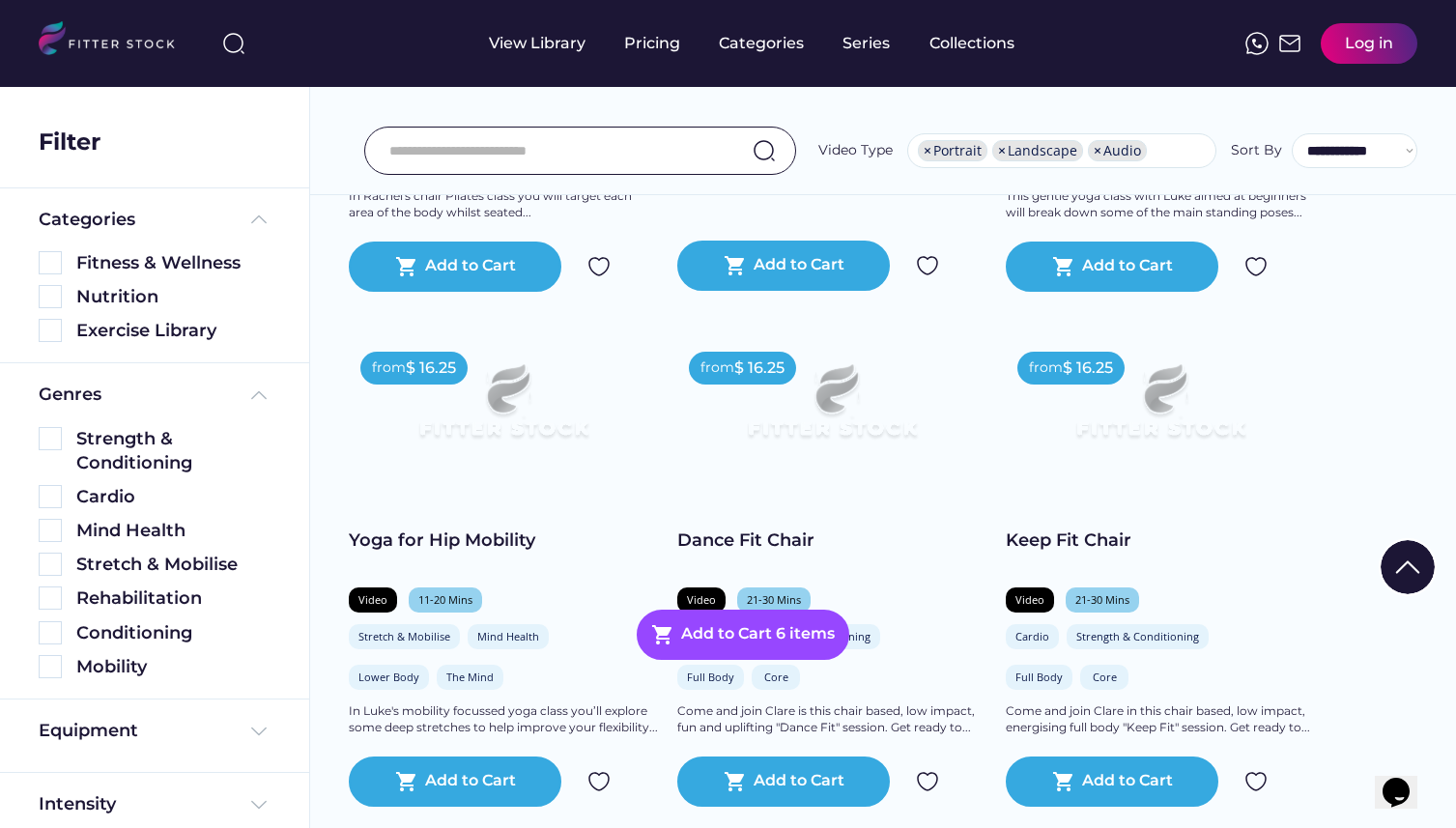 scroll, scrollTop: 0, scrollLeft: 0, axis: both 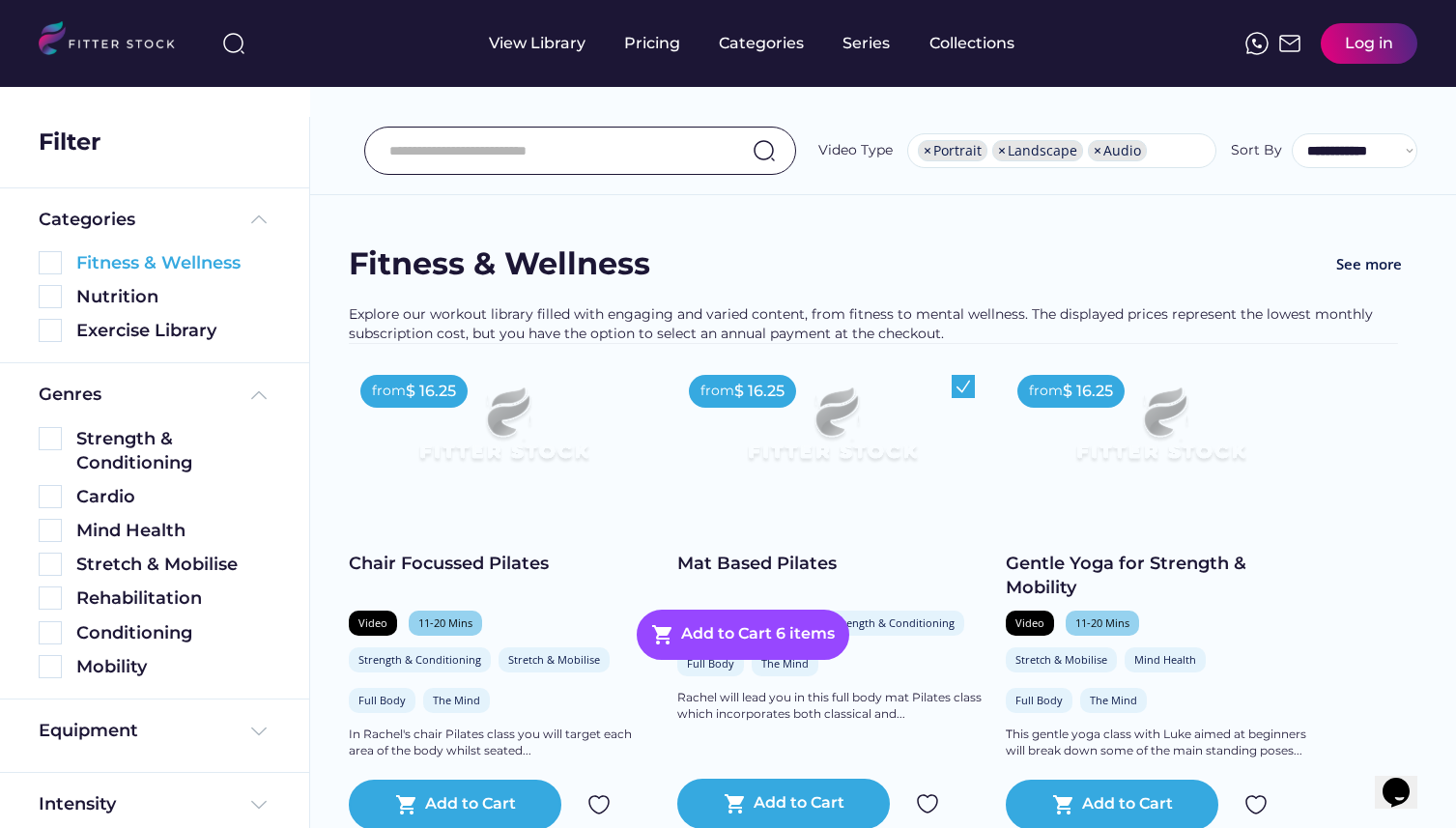 click at bounding box center [50, 263] 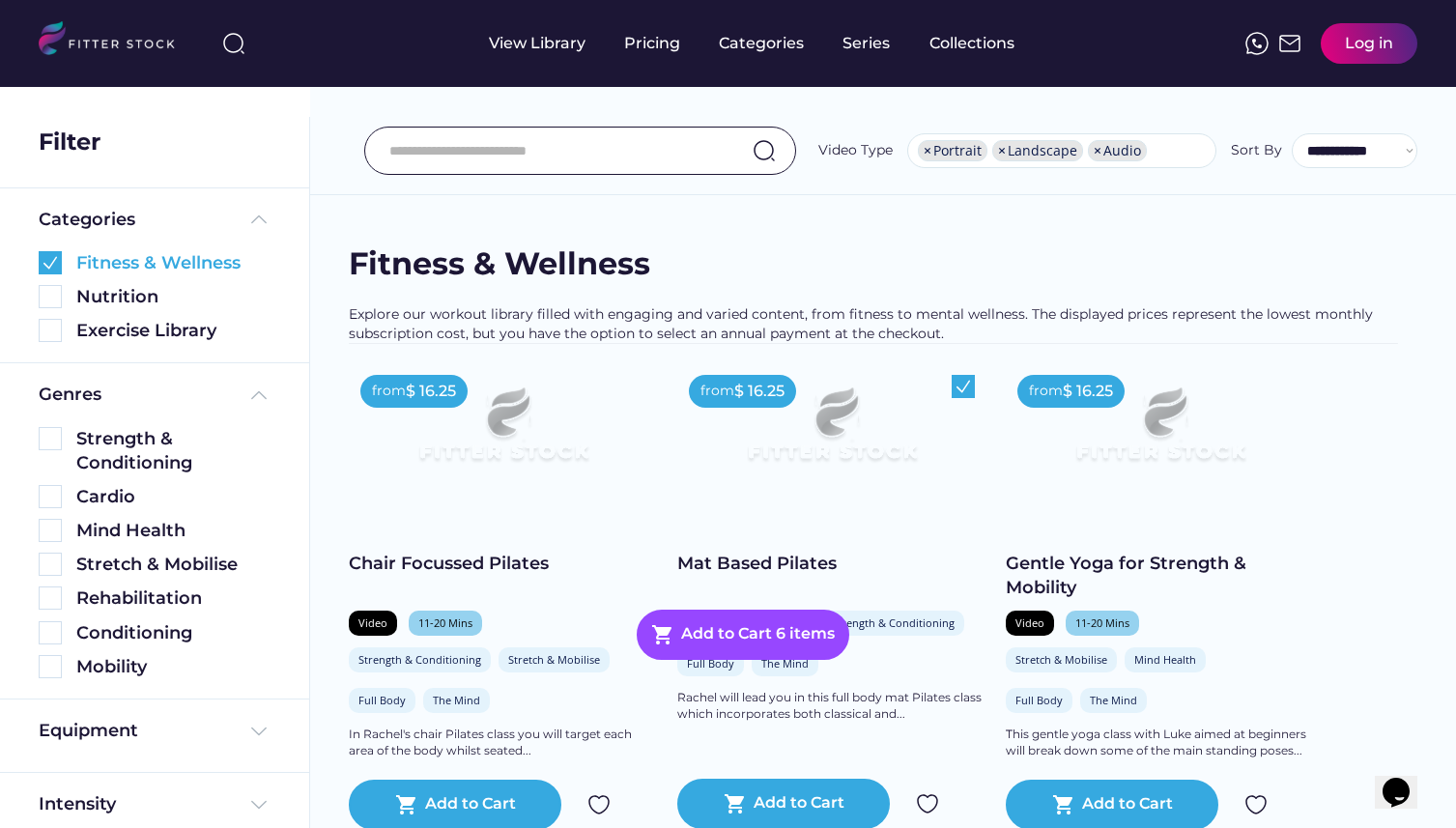 click at bounding box center [50, 263] 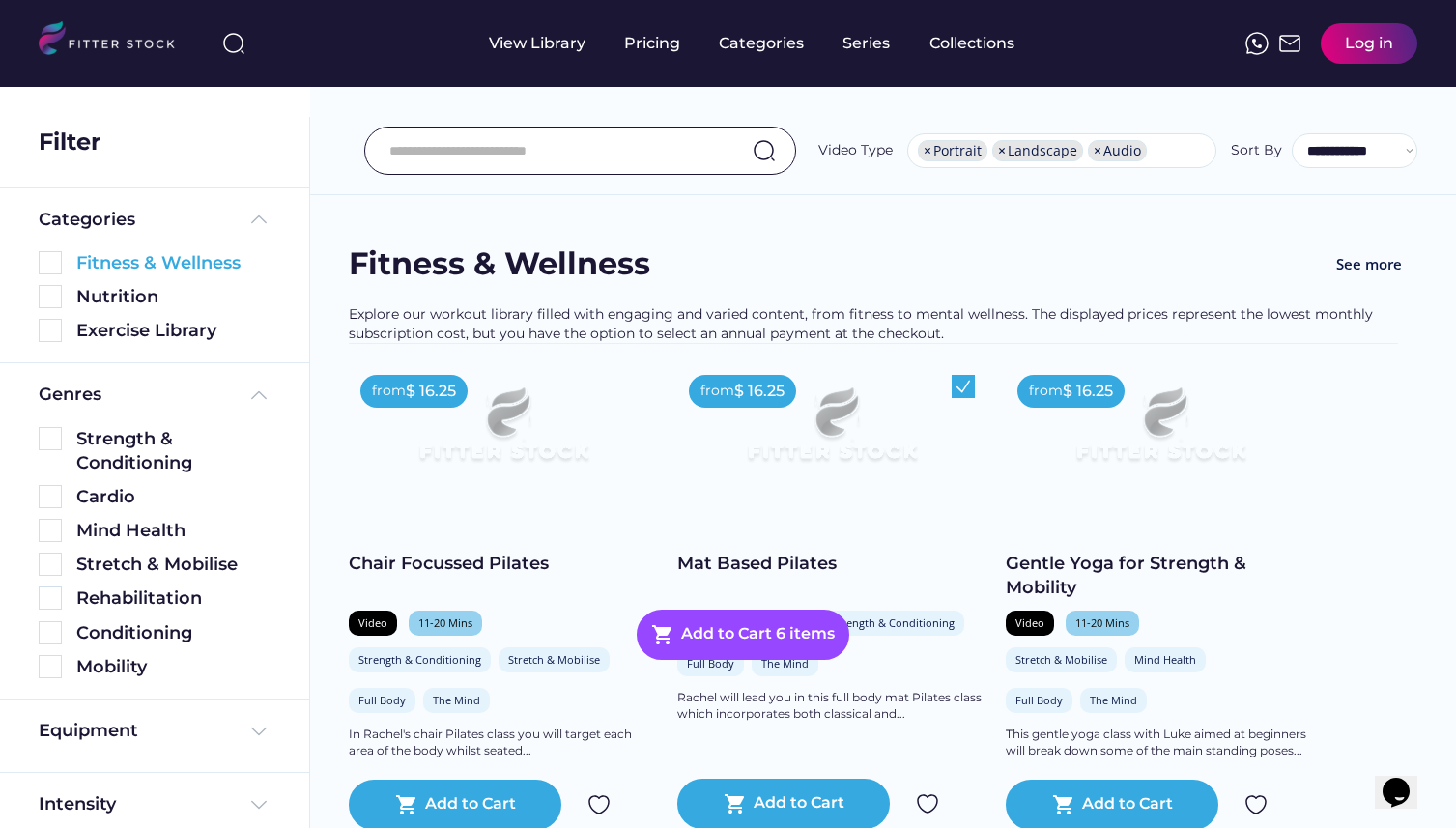 click at bounding box center (50, 263) 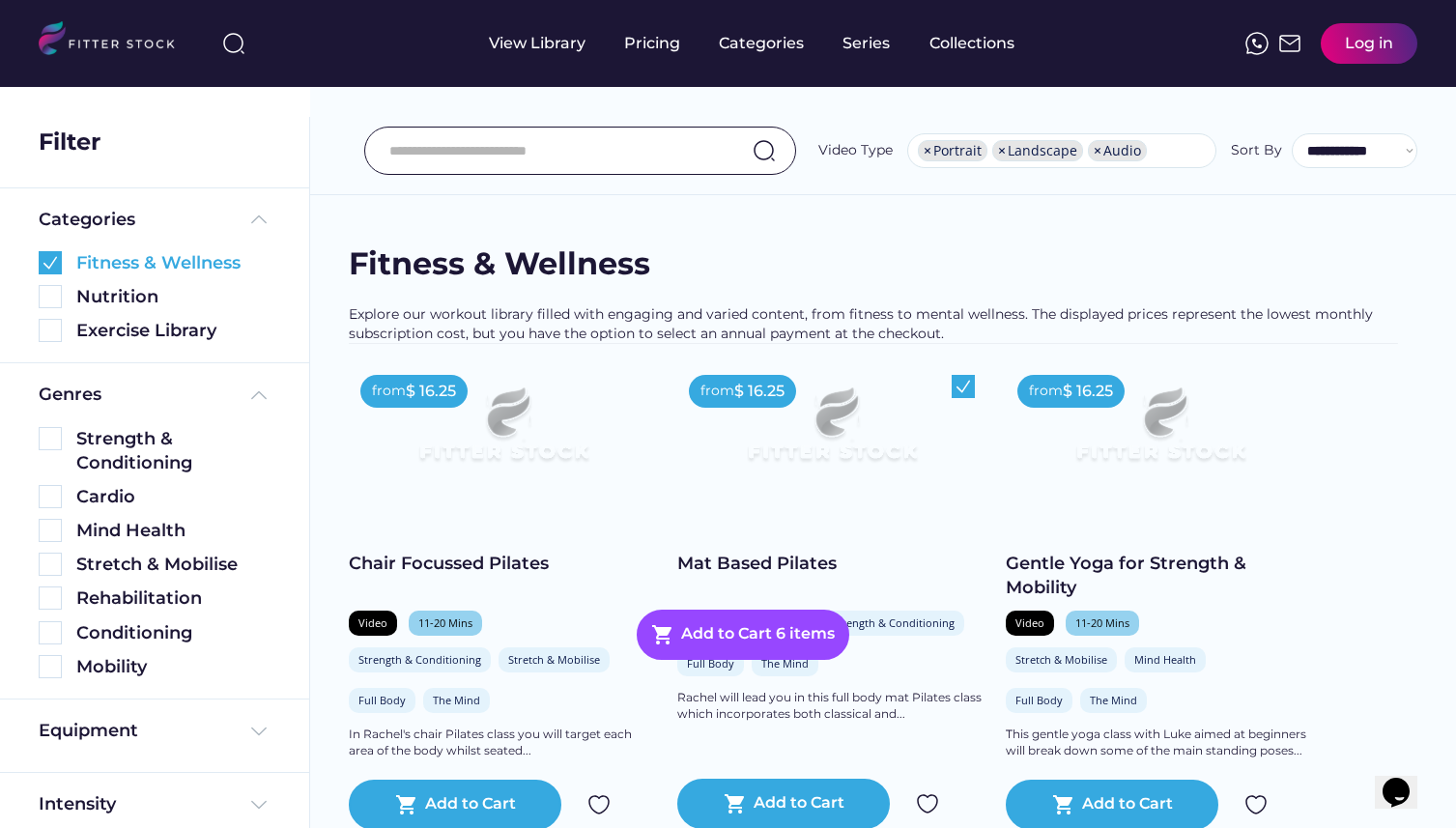 click at bounding box center [50, 263] 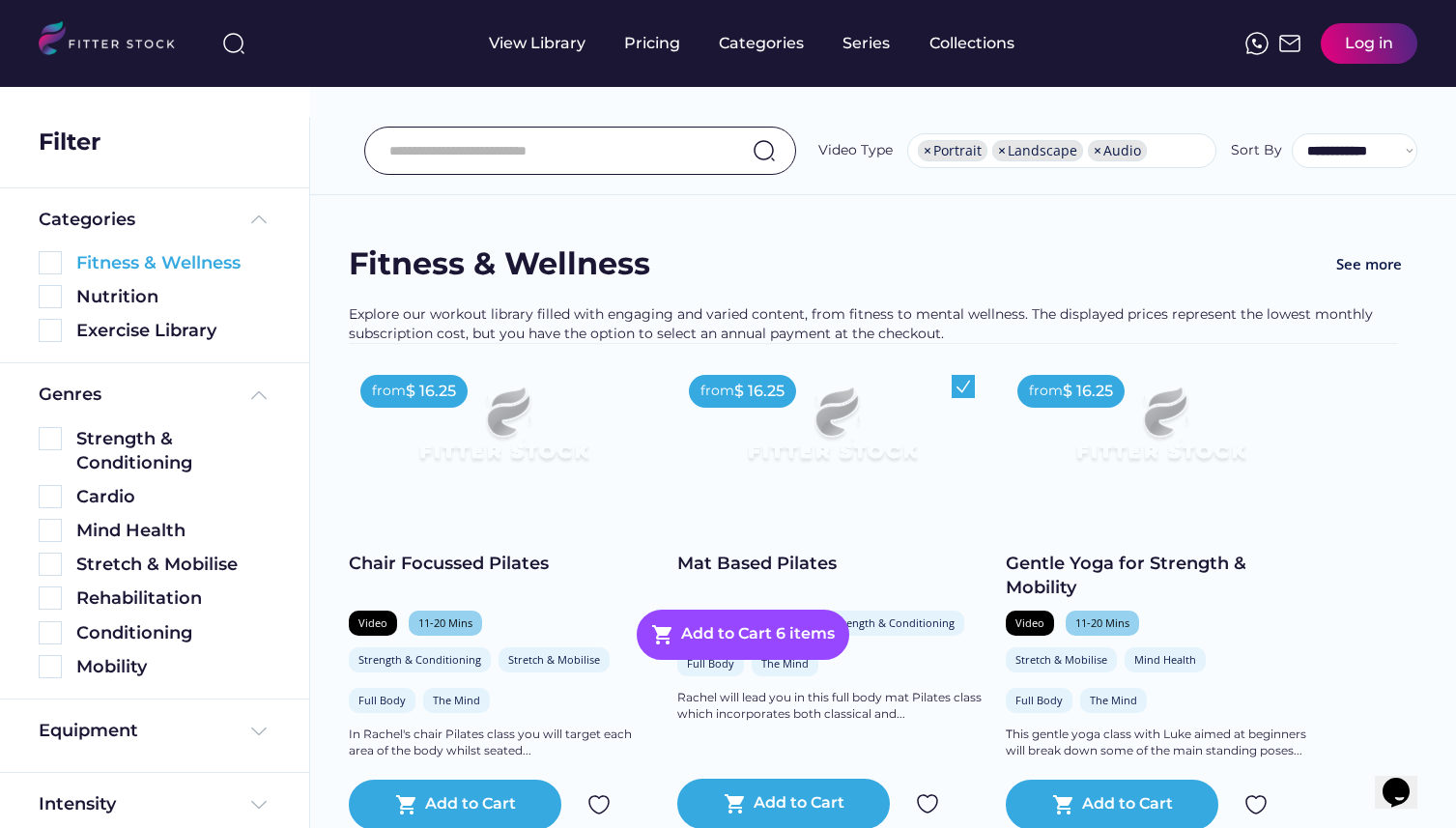 click at bounding box center (50, 263) 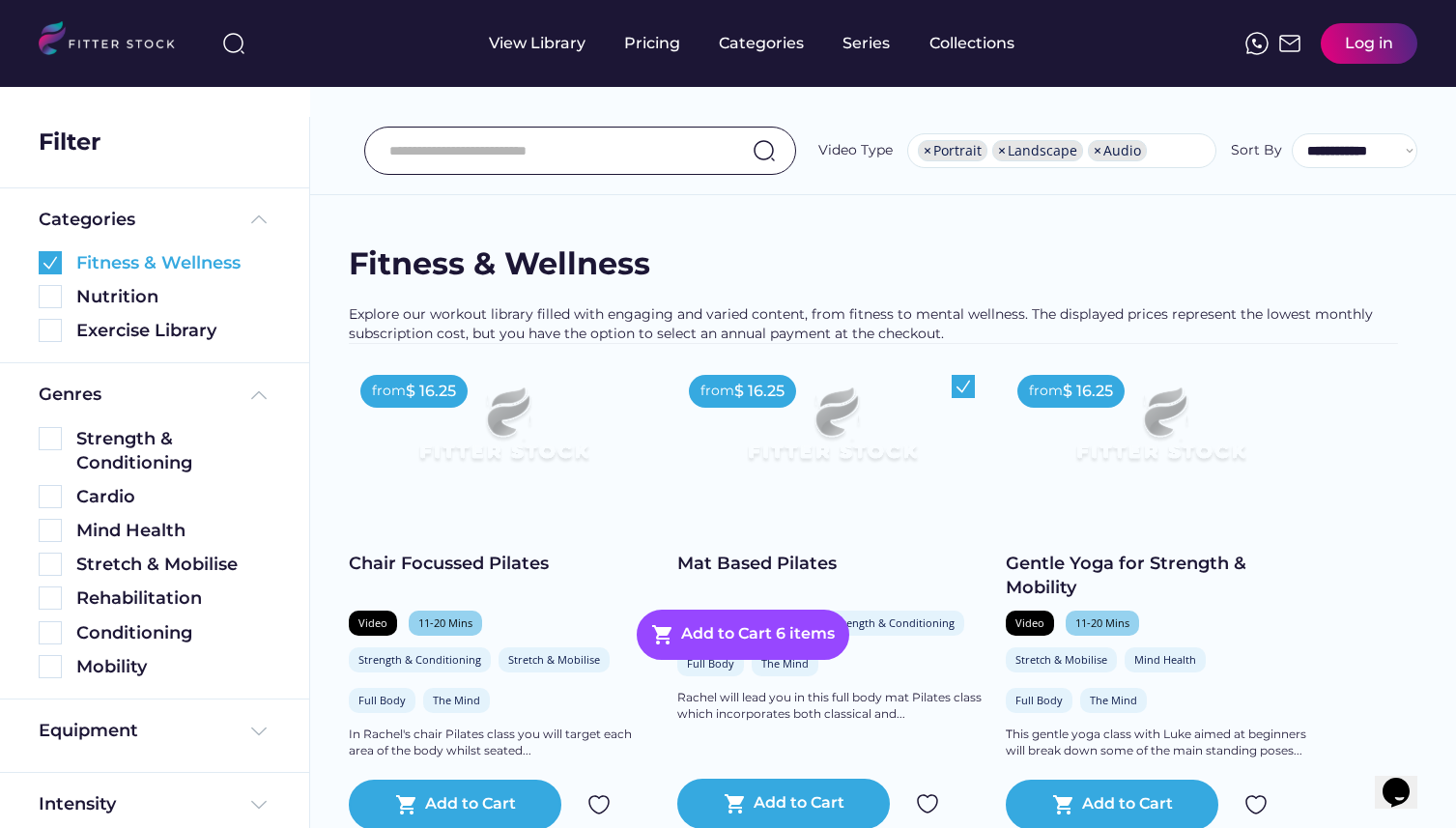click at bounding box center [50, 263] 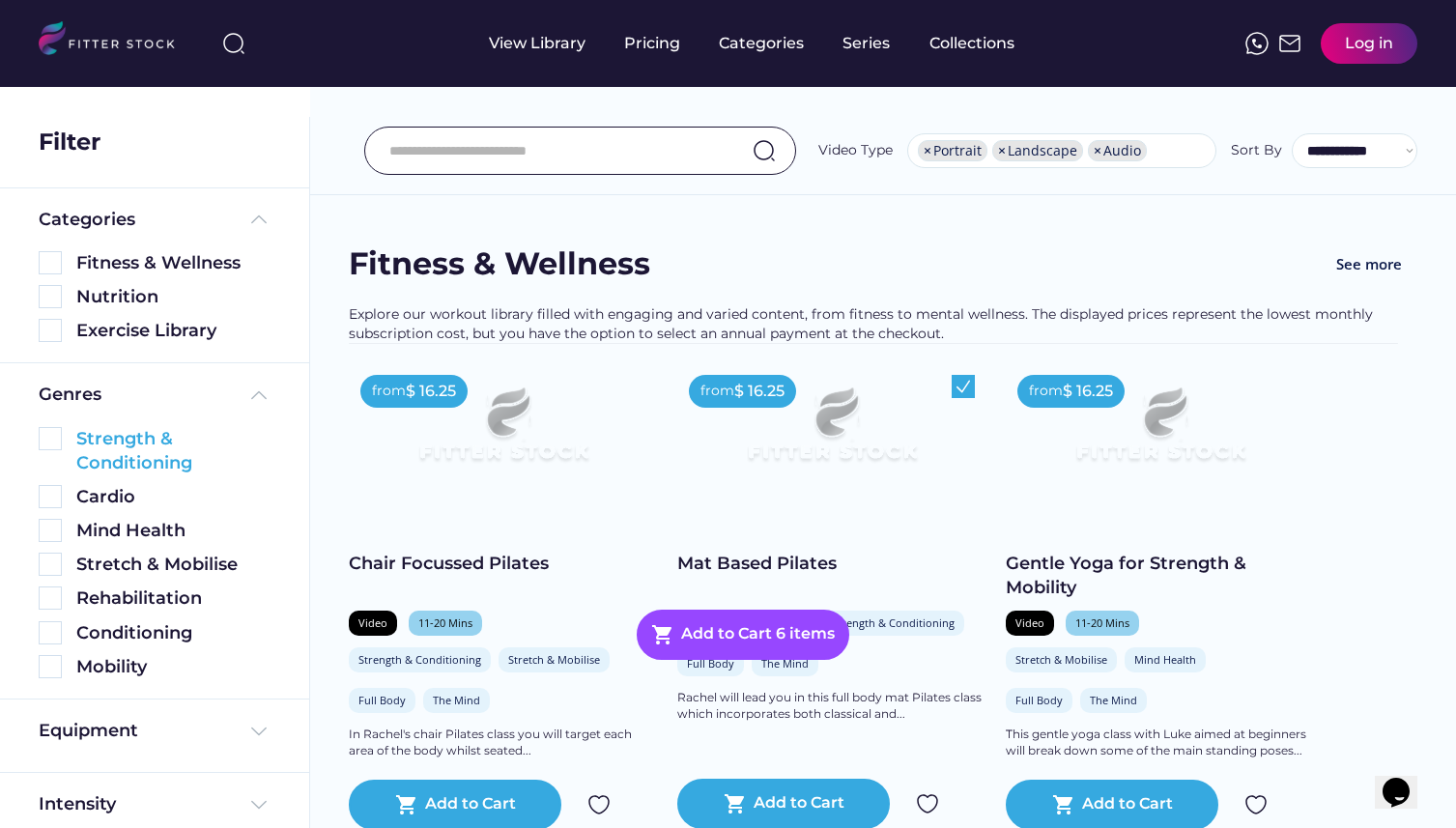 click at bounding box center (50, 439) 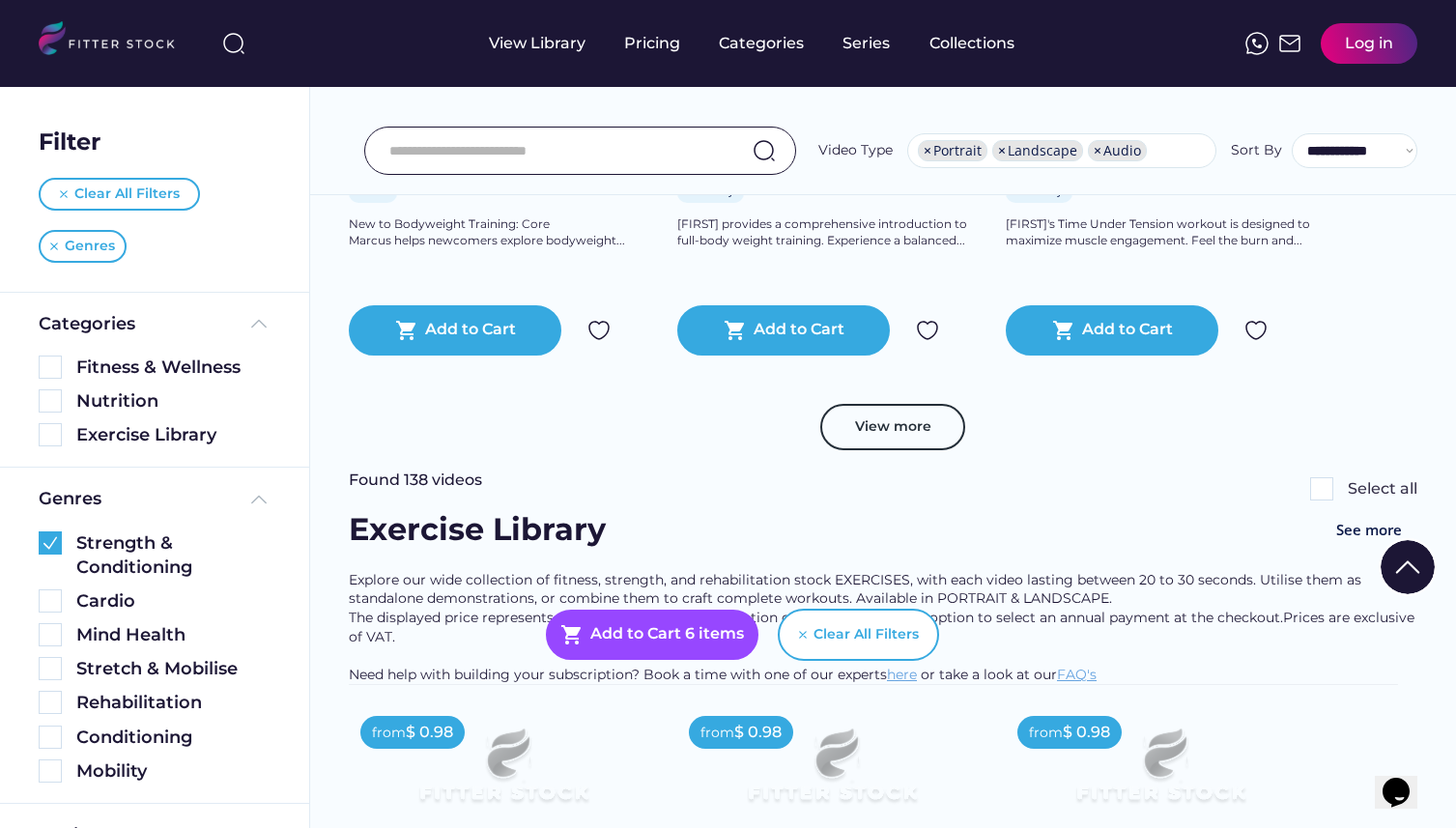 scroll, scrollTop: 1050, scrollLeft: 0, axis: vertical 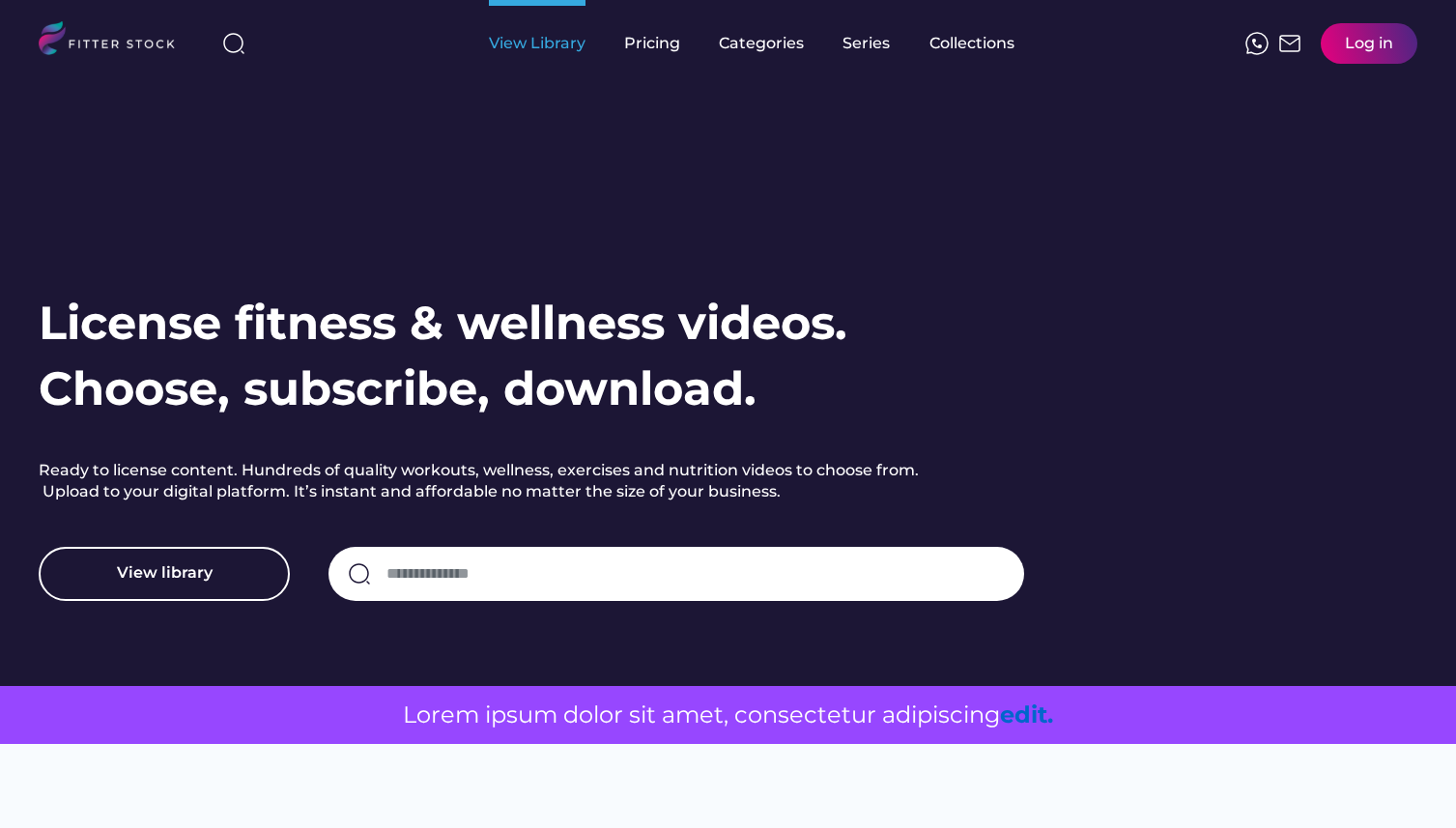 click on "View Library" at bounding box center (537, 43) 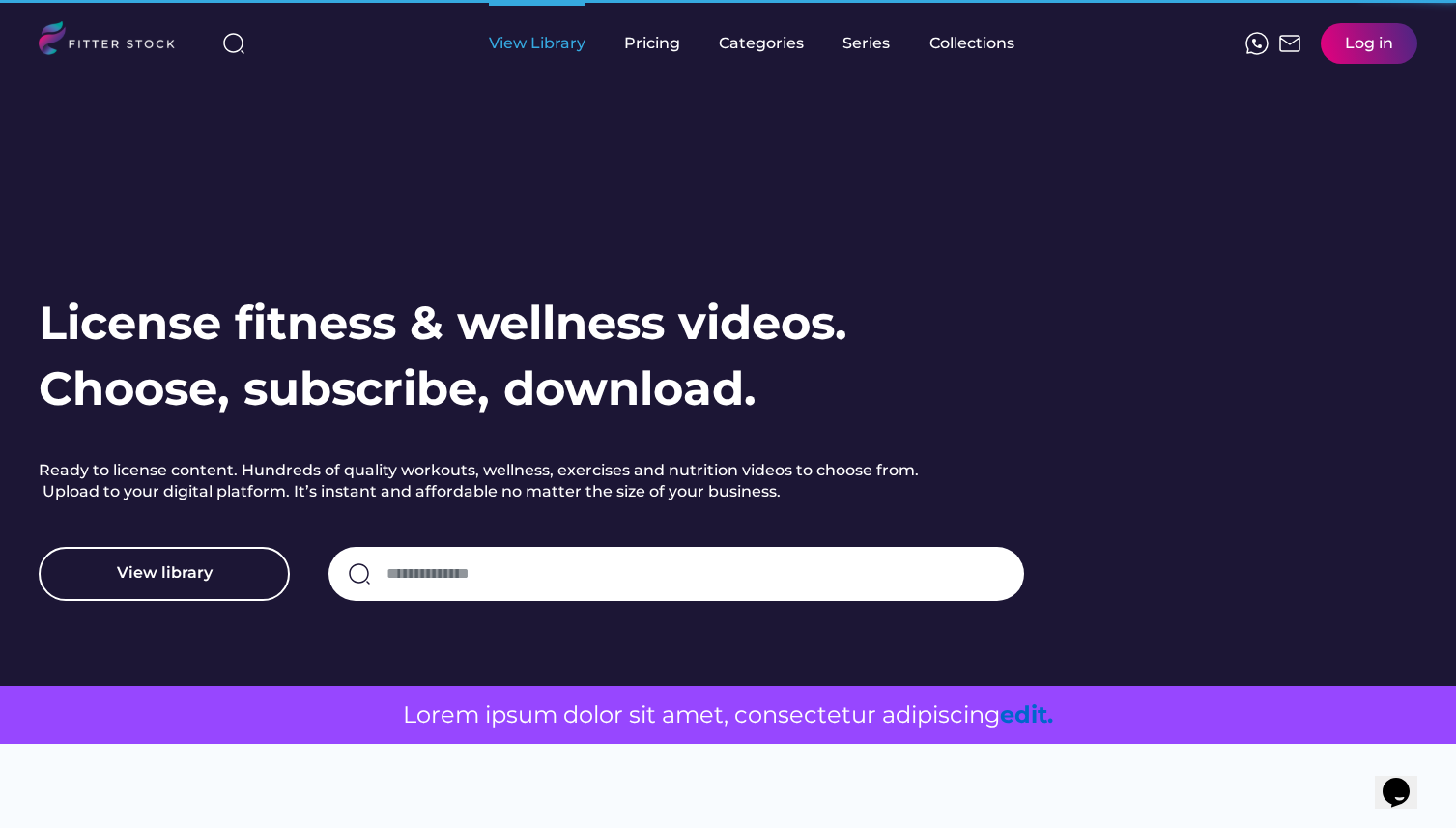 scroll, scrollTop: 0, scrollLeft: 0, axis: both 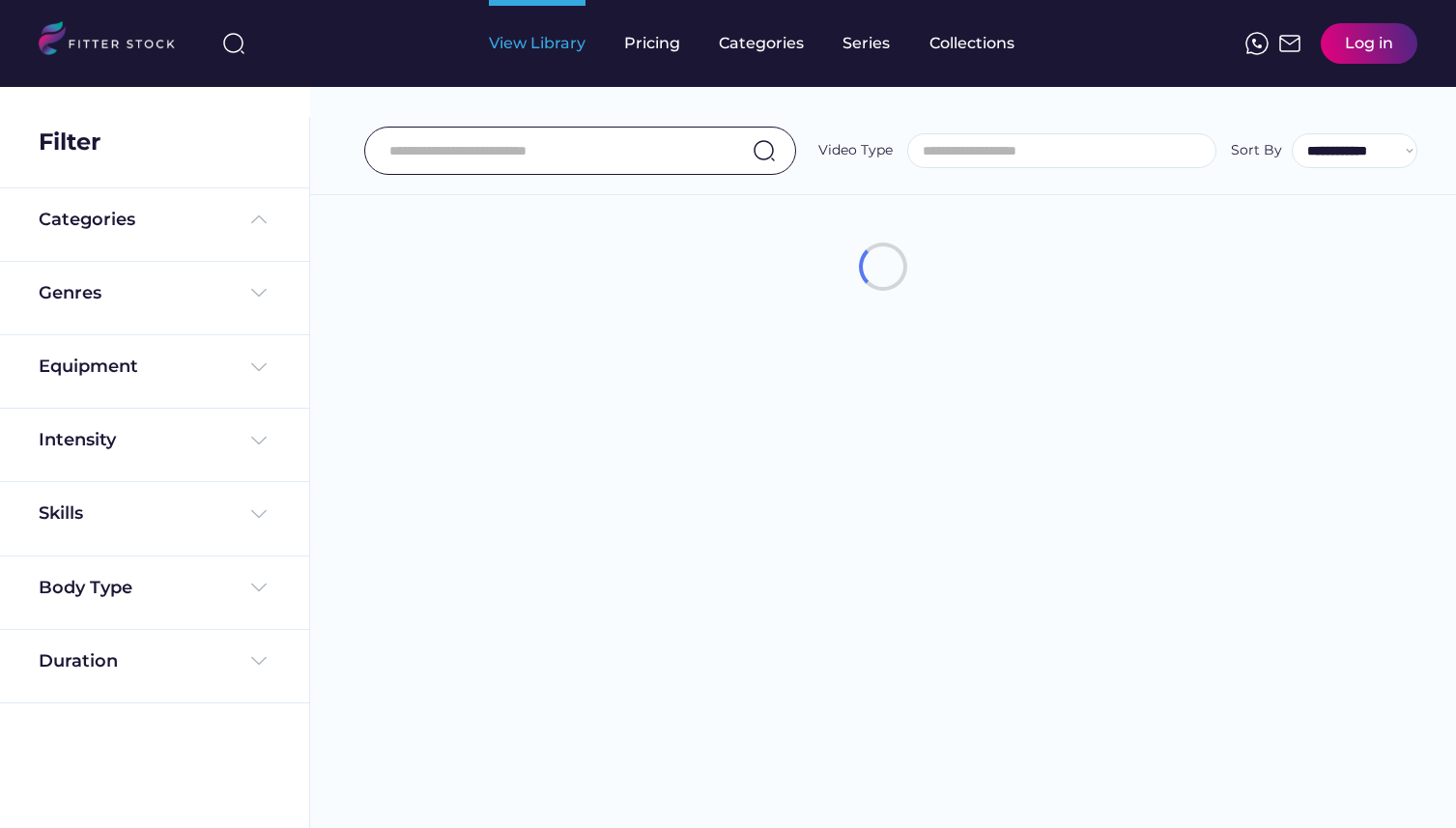 select 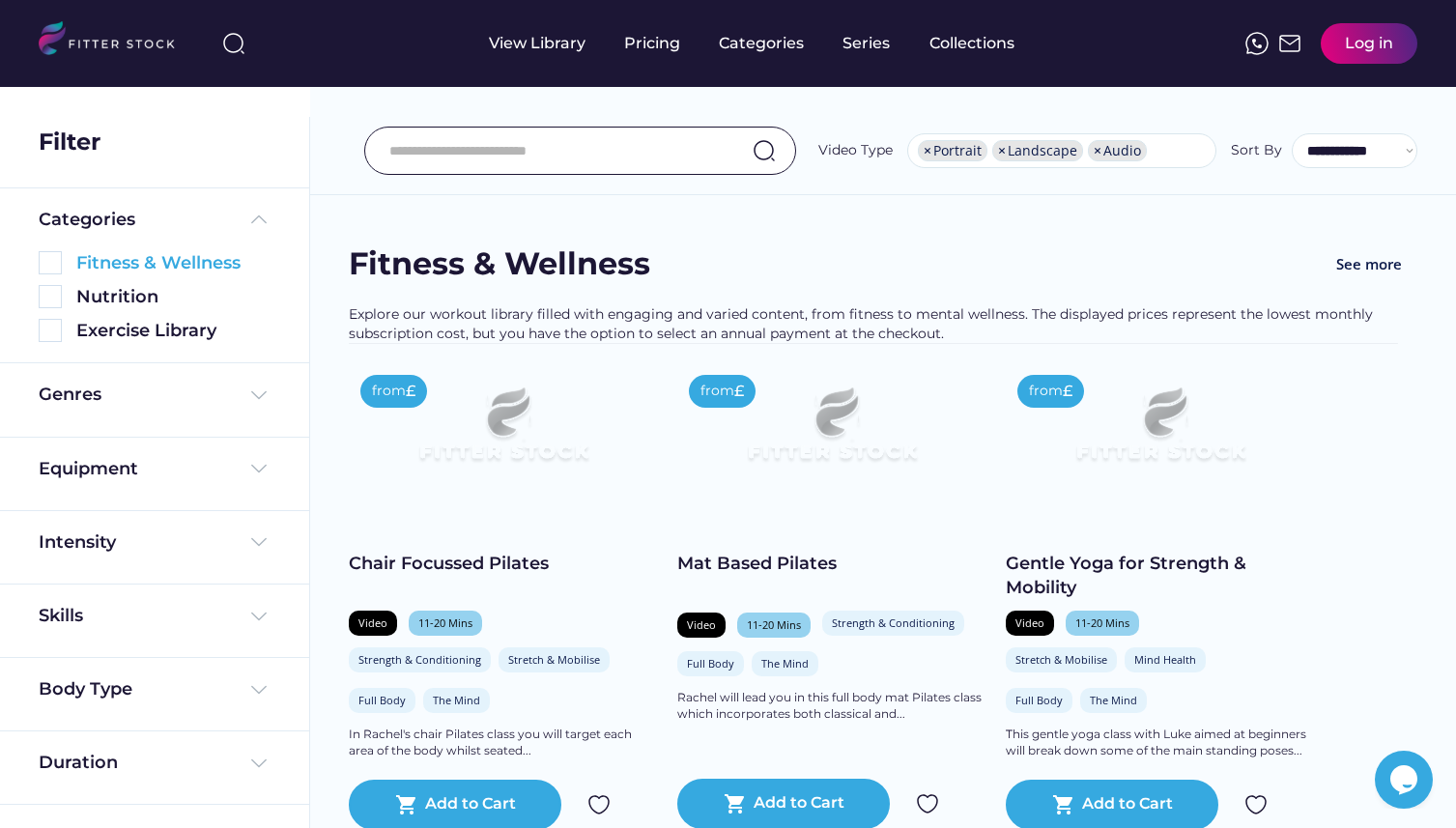 scroll, scrollTop: 0, scrollLeft: 0, axis: both 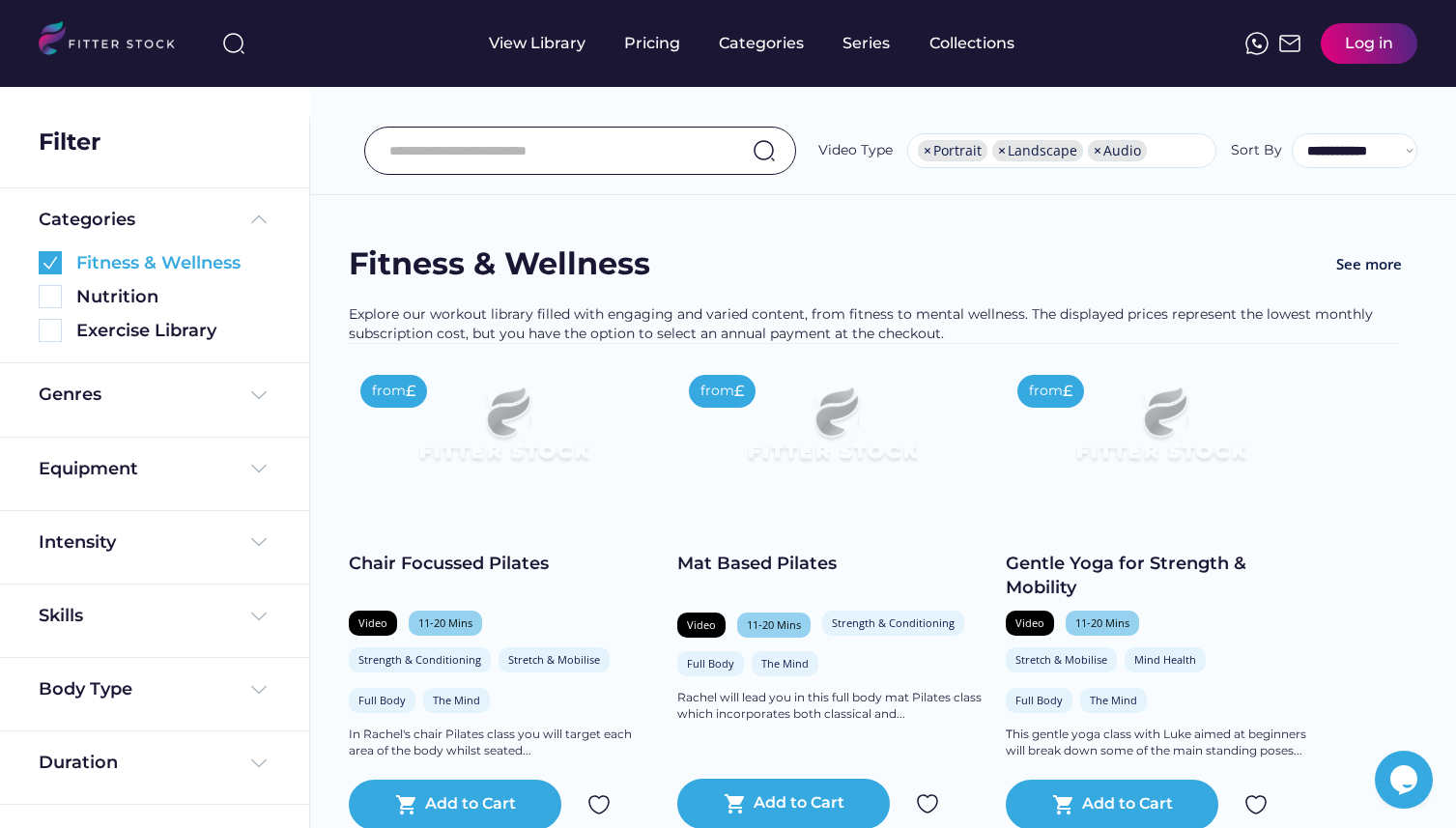 click at bounding box center (50, 263) 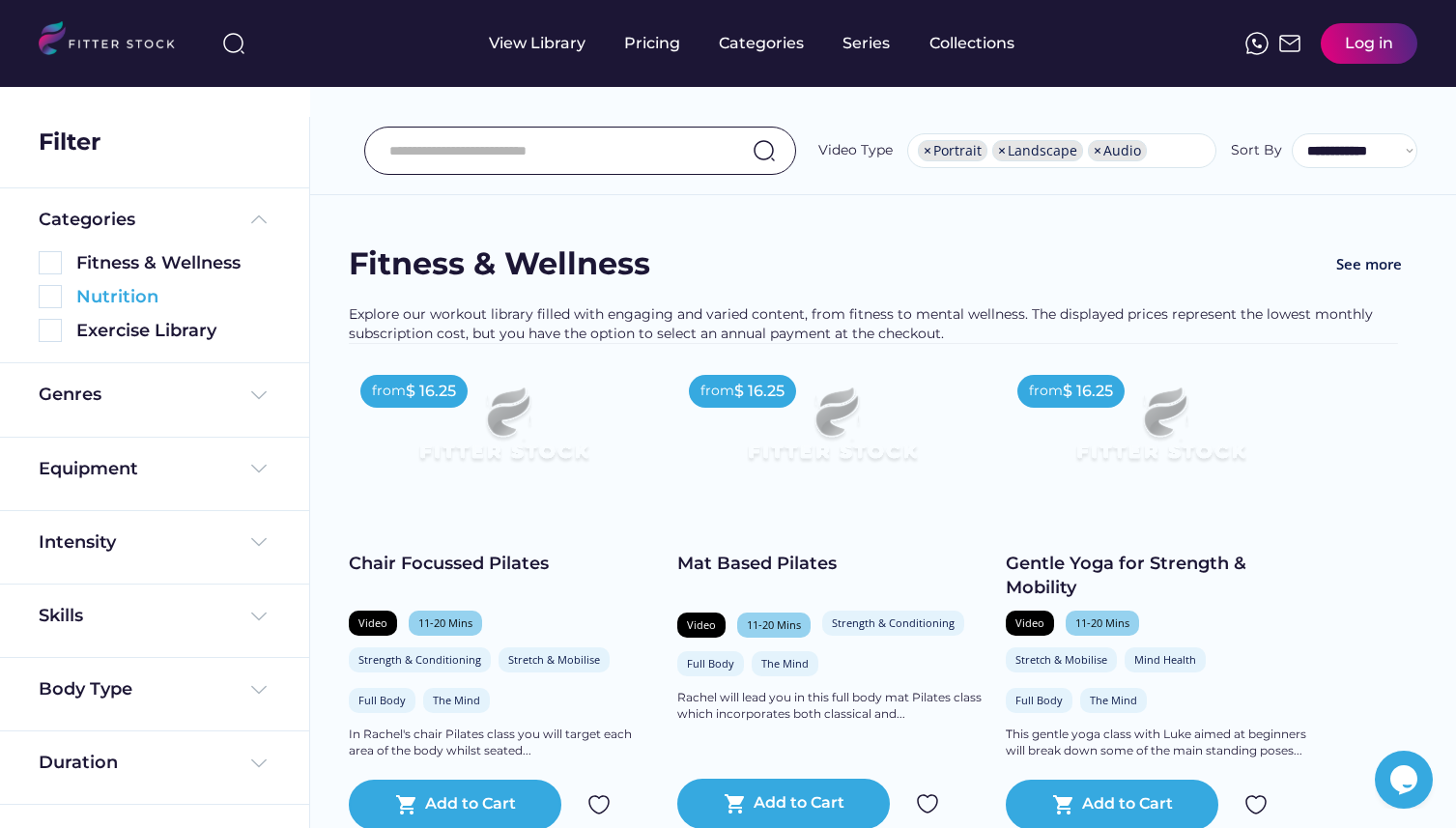 click at bounding box center [50, 297] 